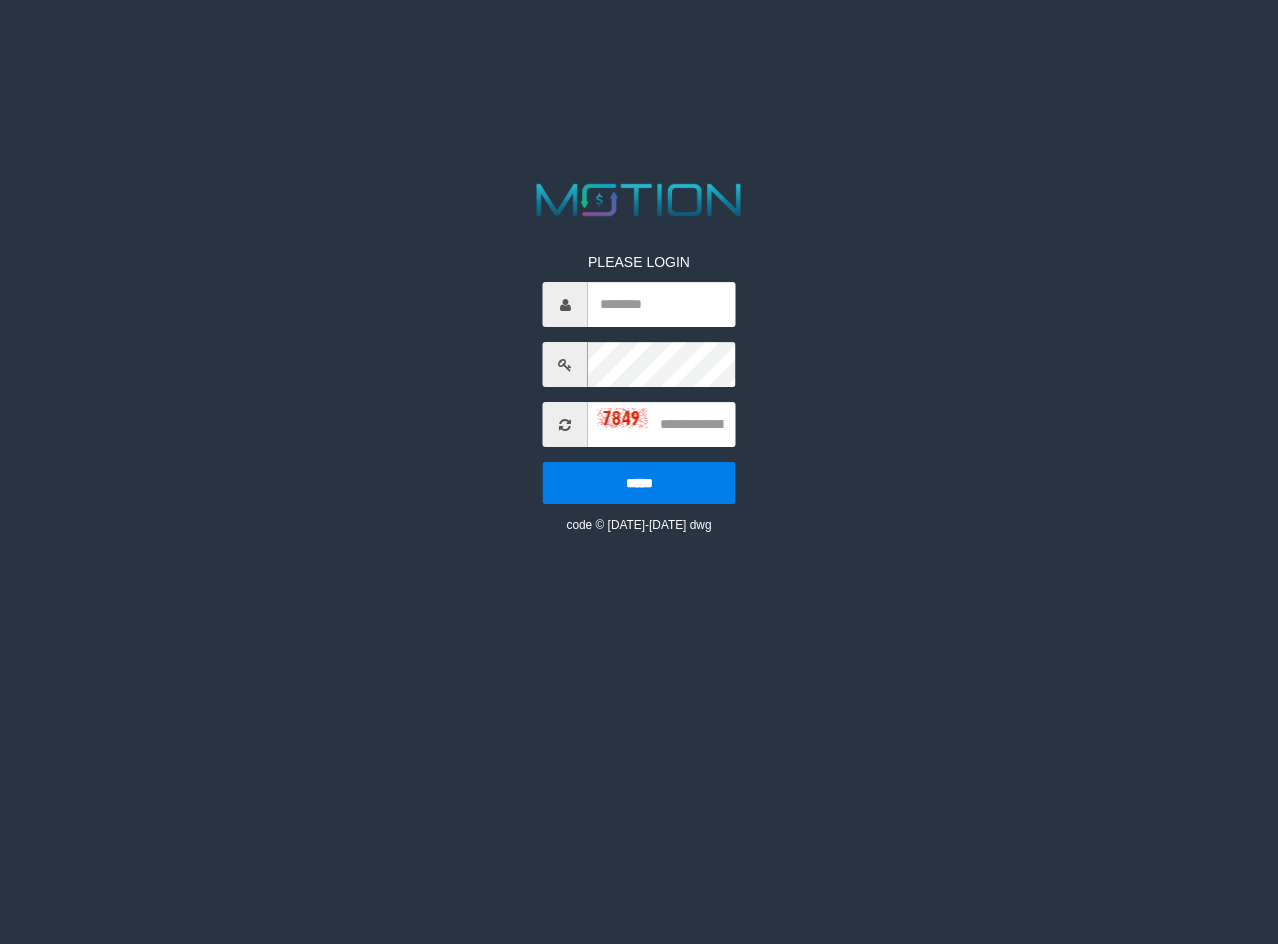 scroll, scrollTop: 0, scrollLeft: 0, axis: both 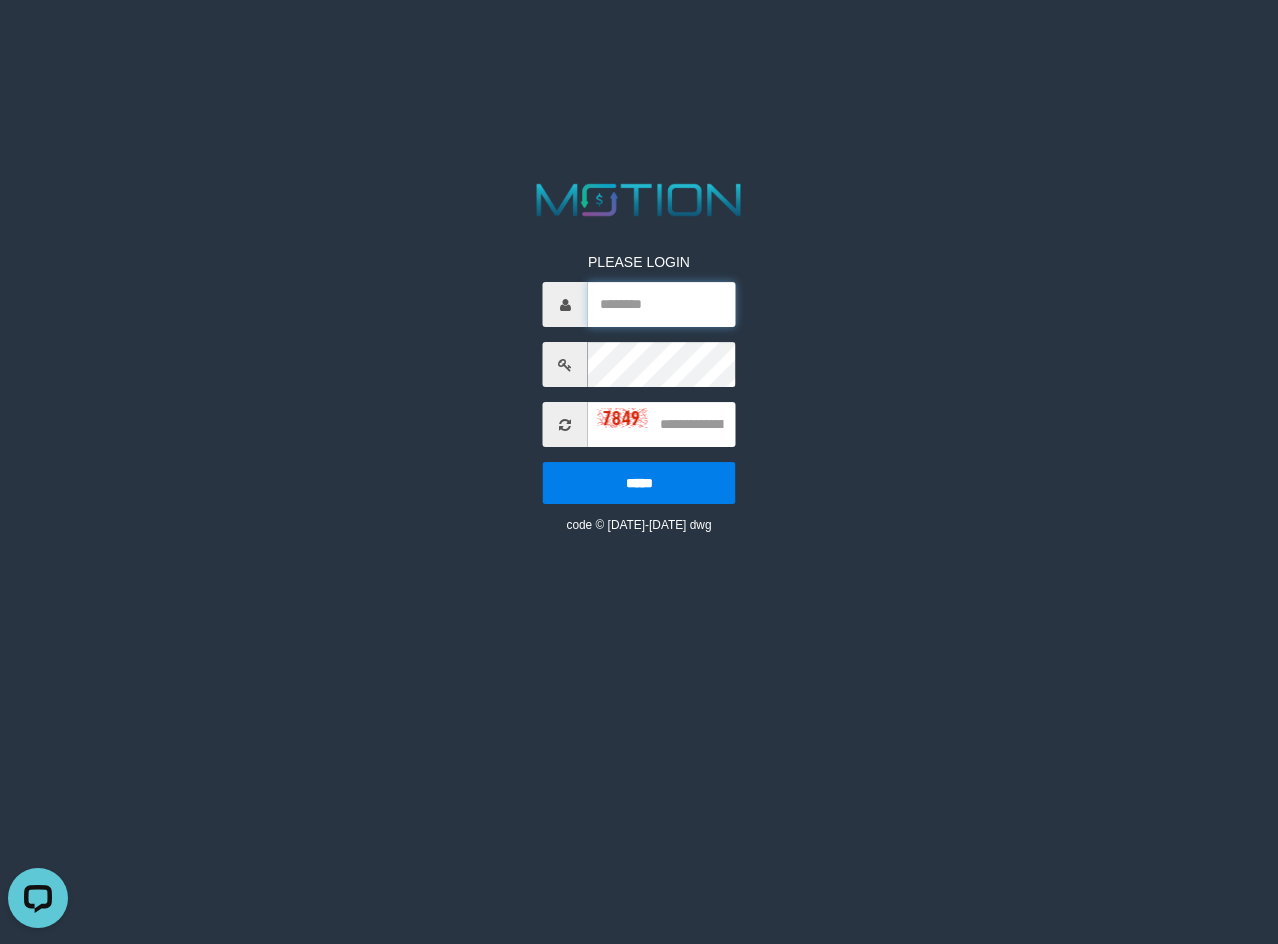 click at bounding box center [662, 304] 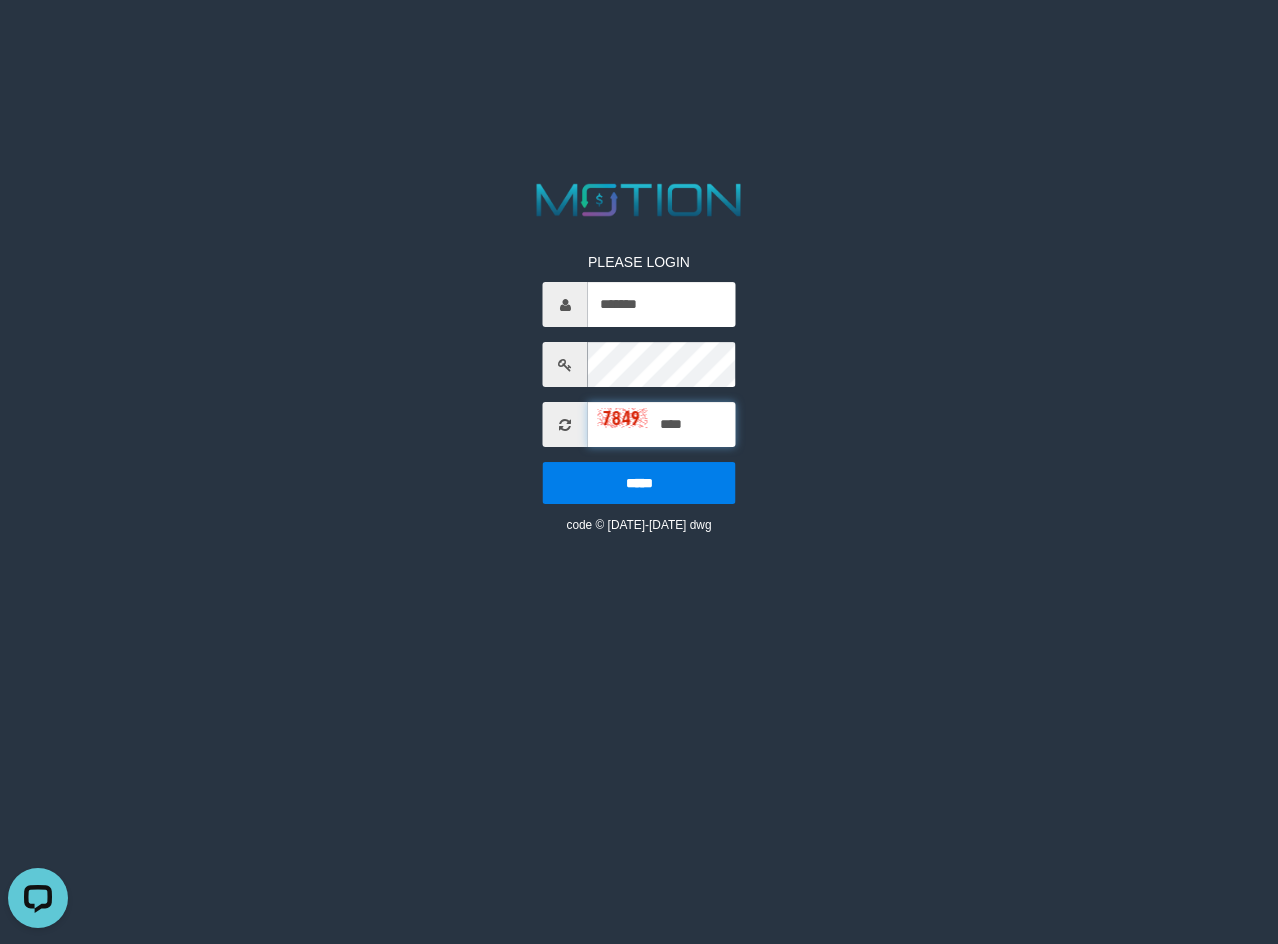 type on "****" 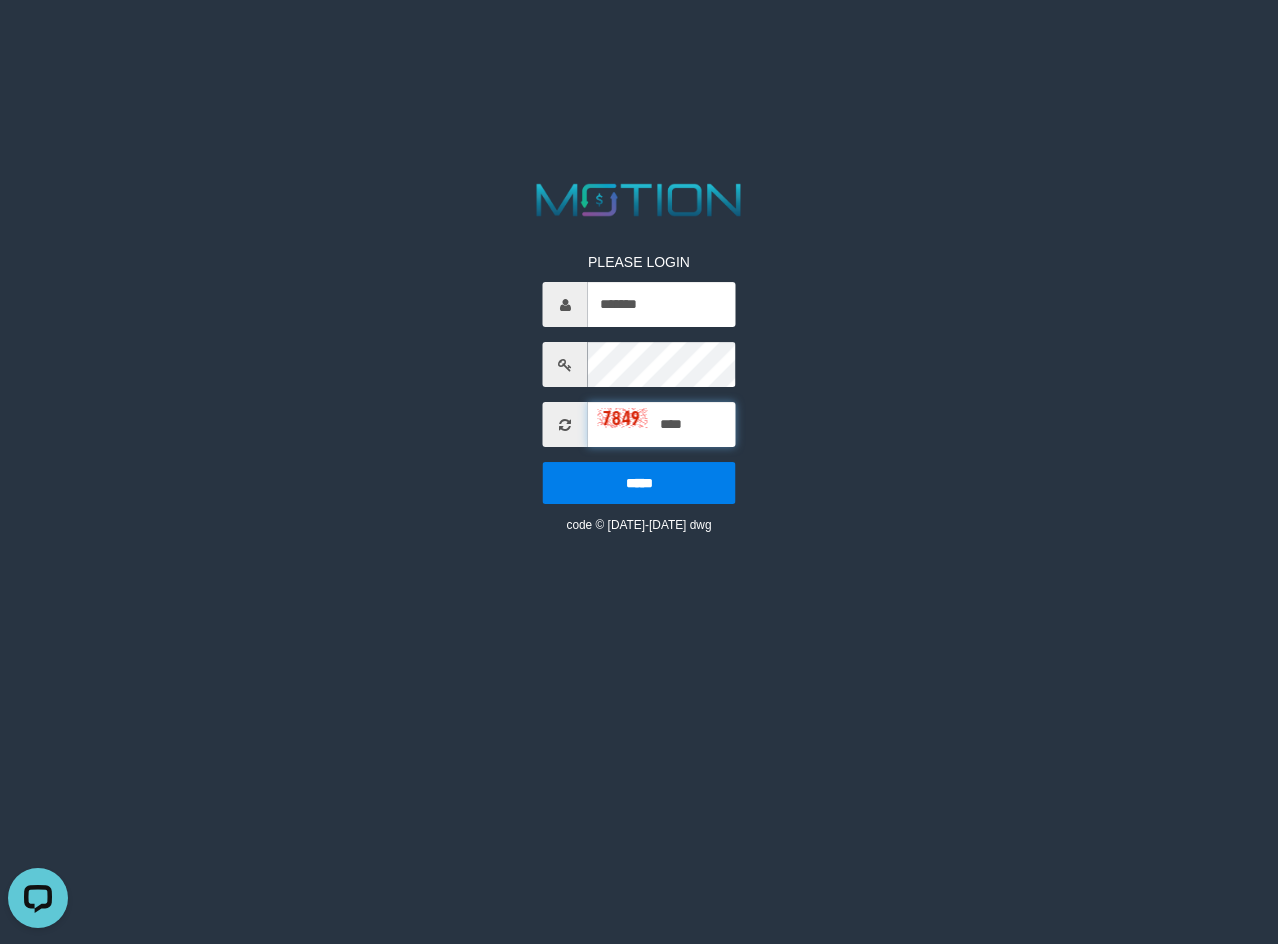 click on "*****" at bounding box center [639, 483] 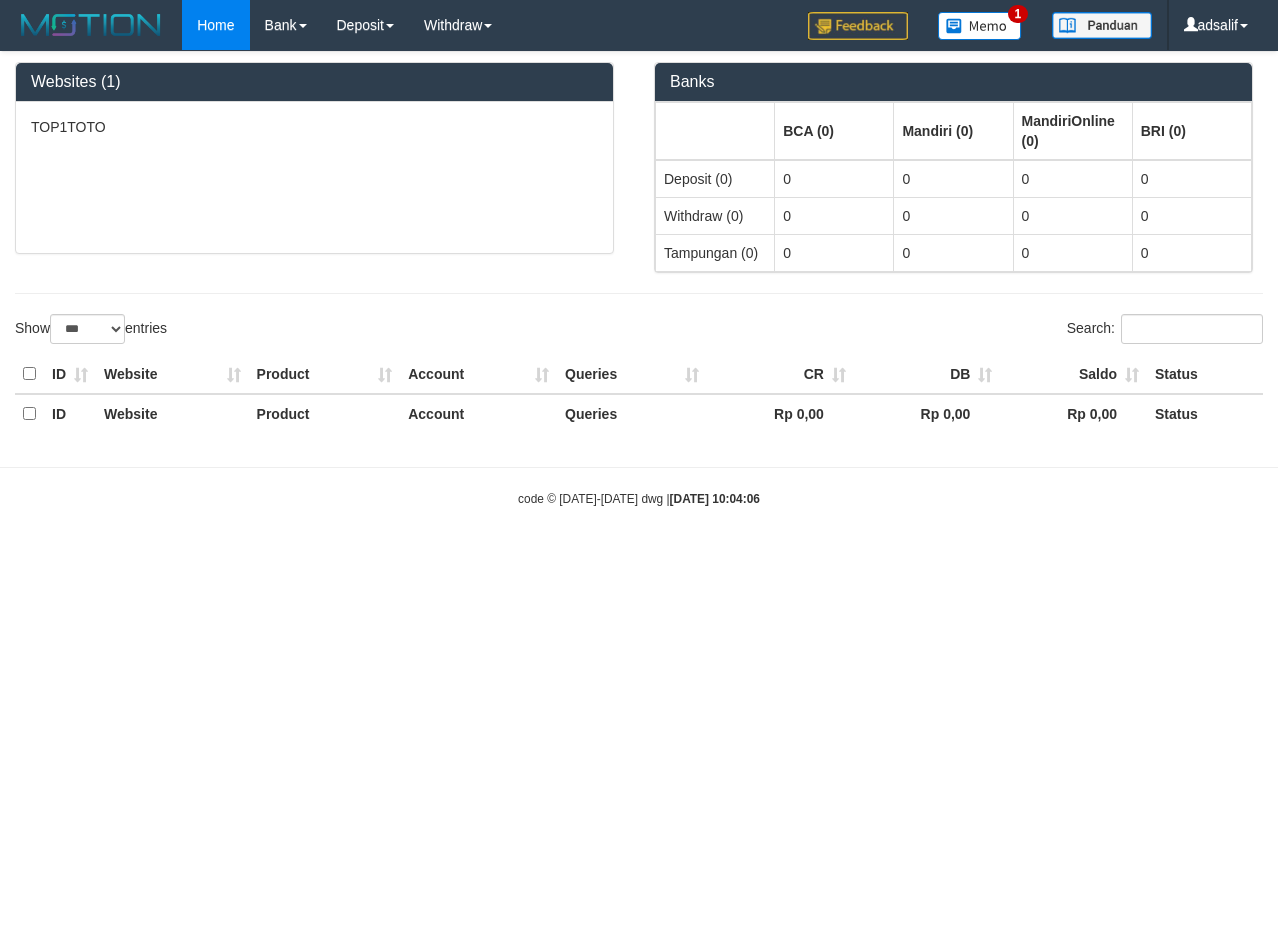 select on "***" 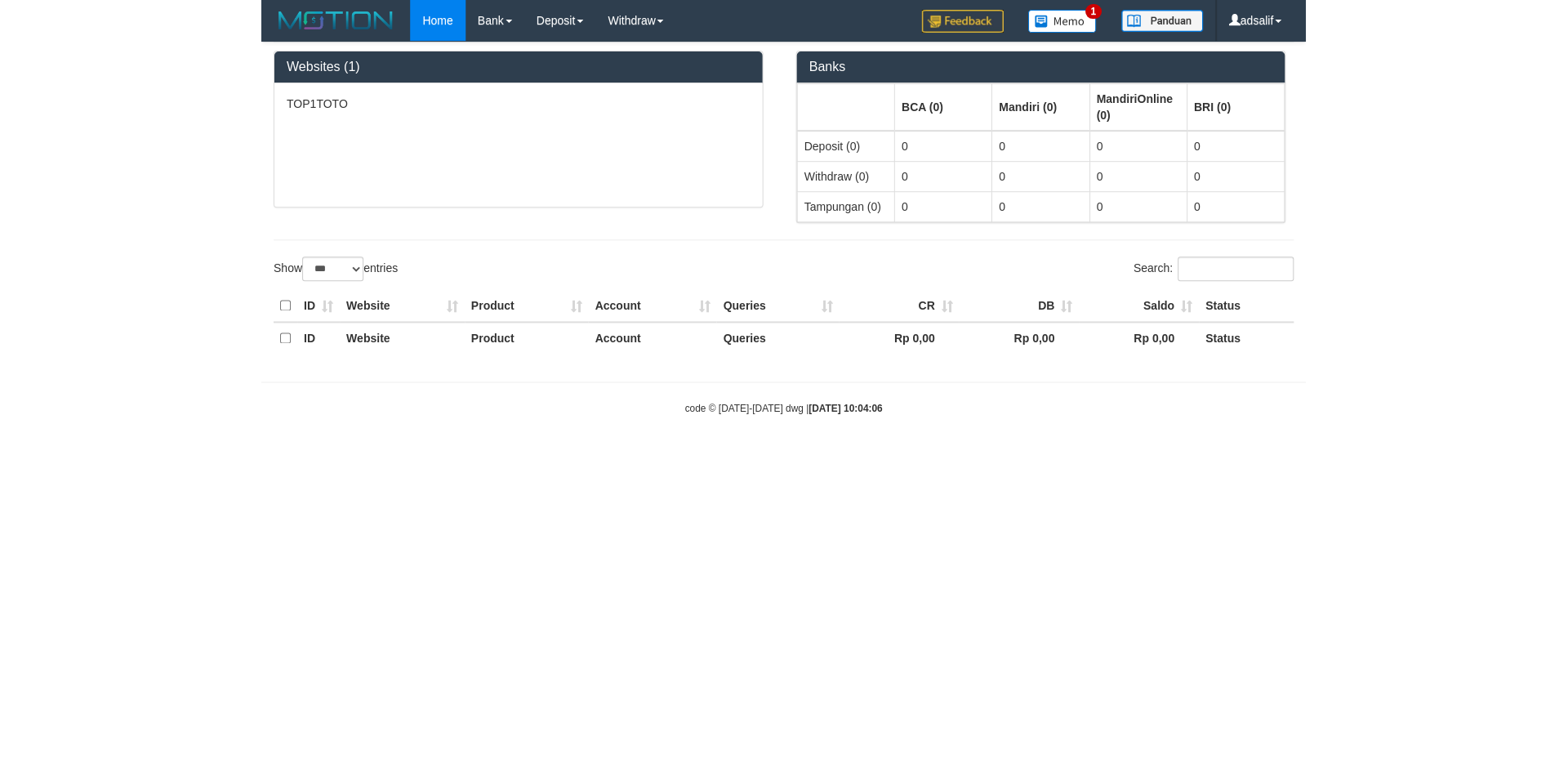 scroll, scrollTop: 0, scrollLeft: 0, axis: both 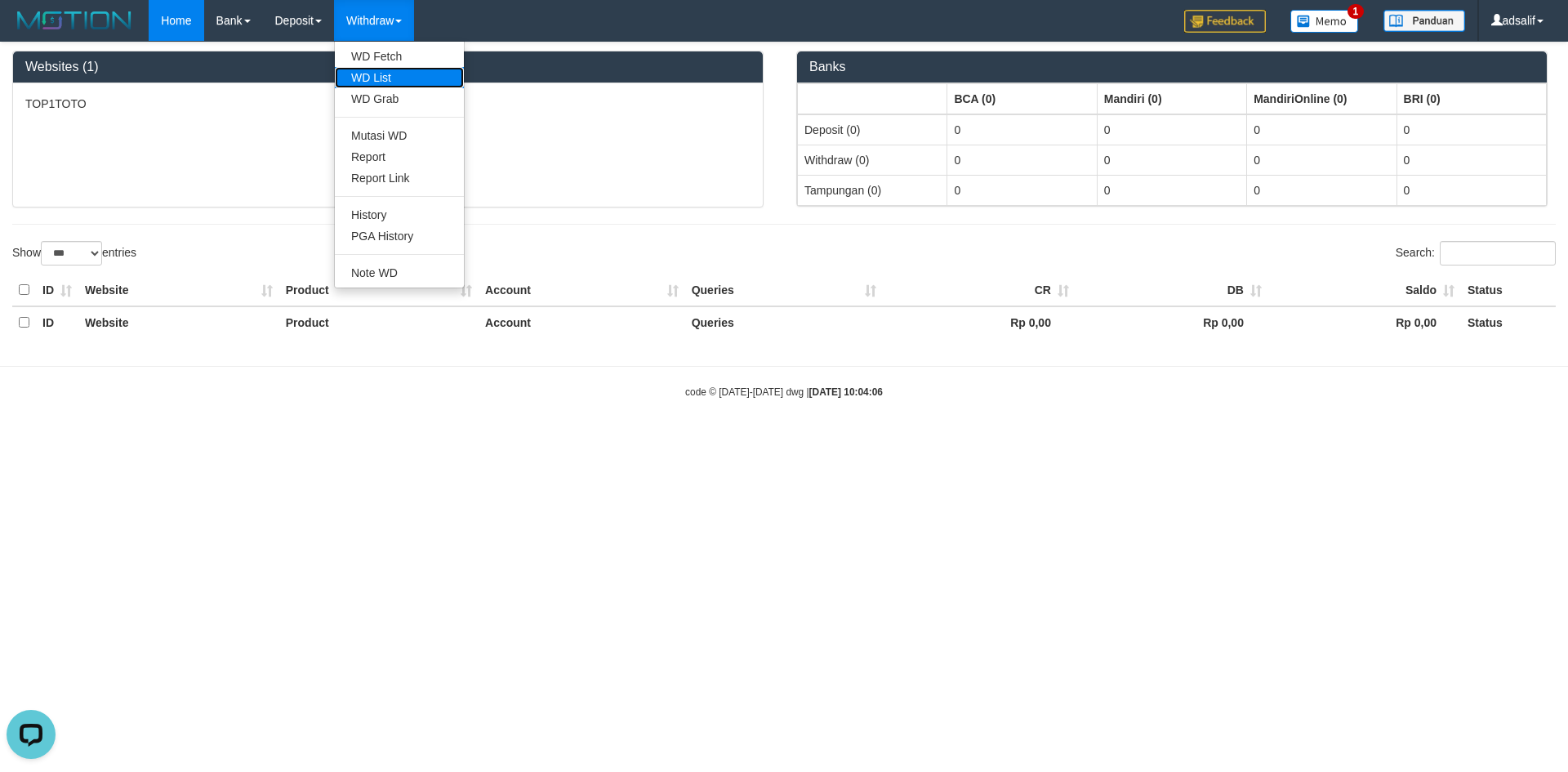 click on "WD List" at bounding box center (399, 78) 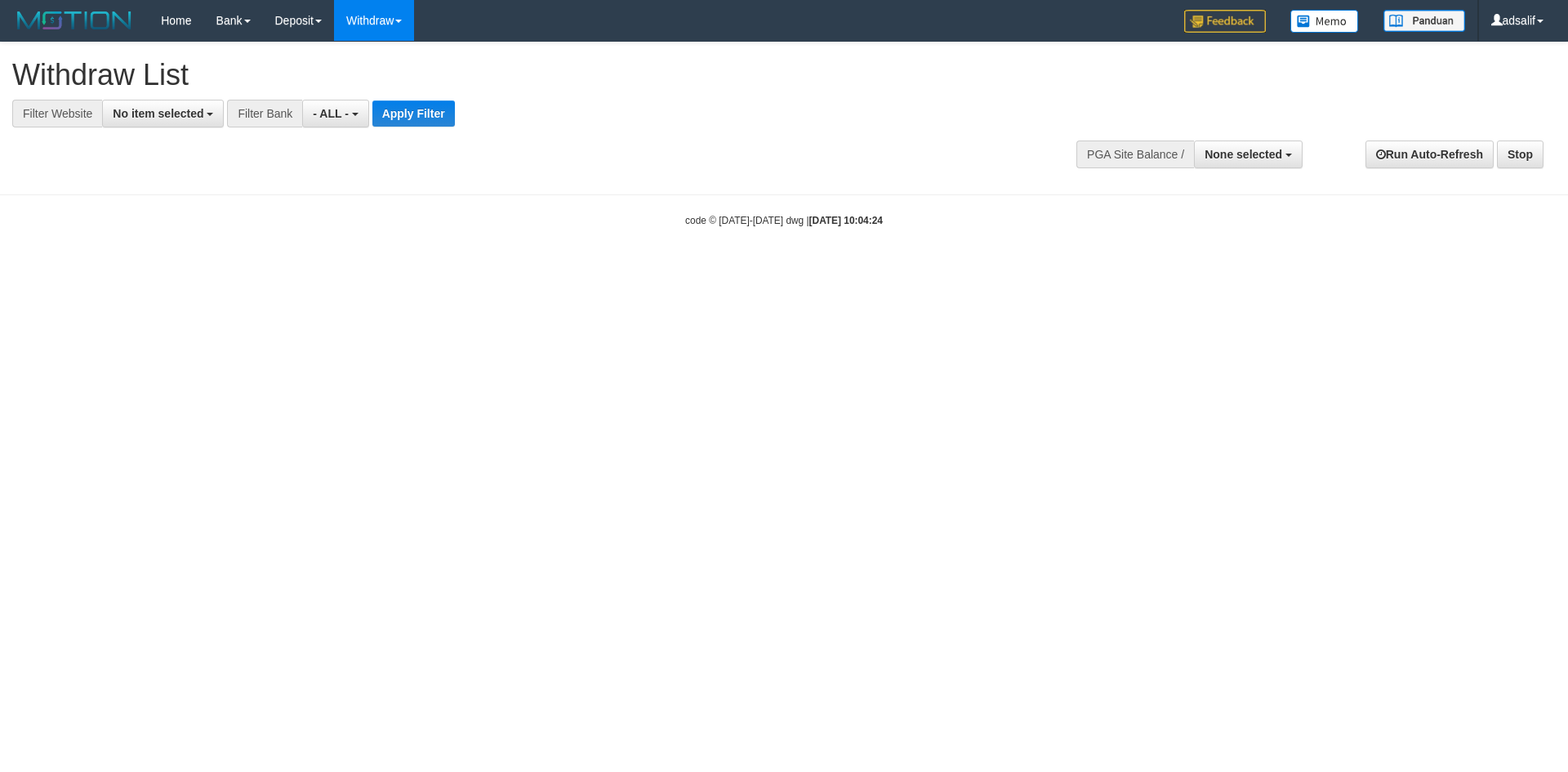 select 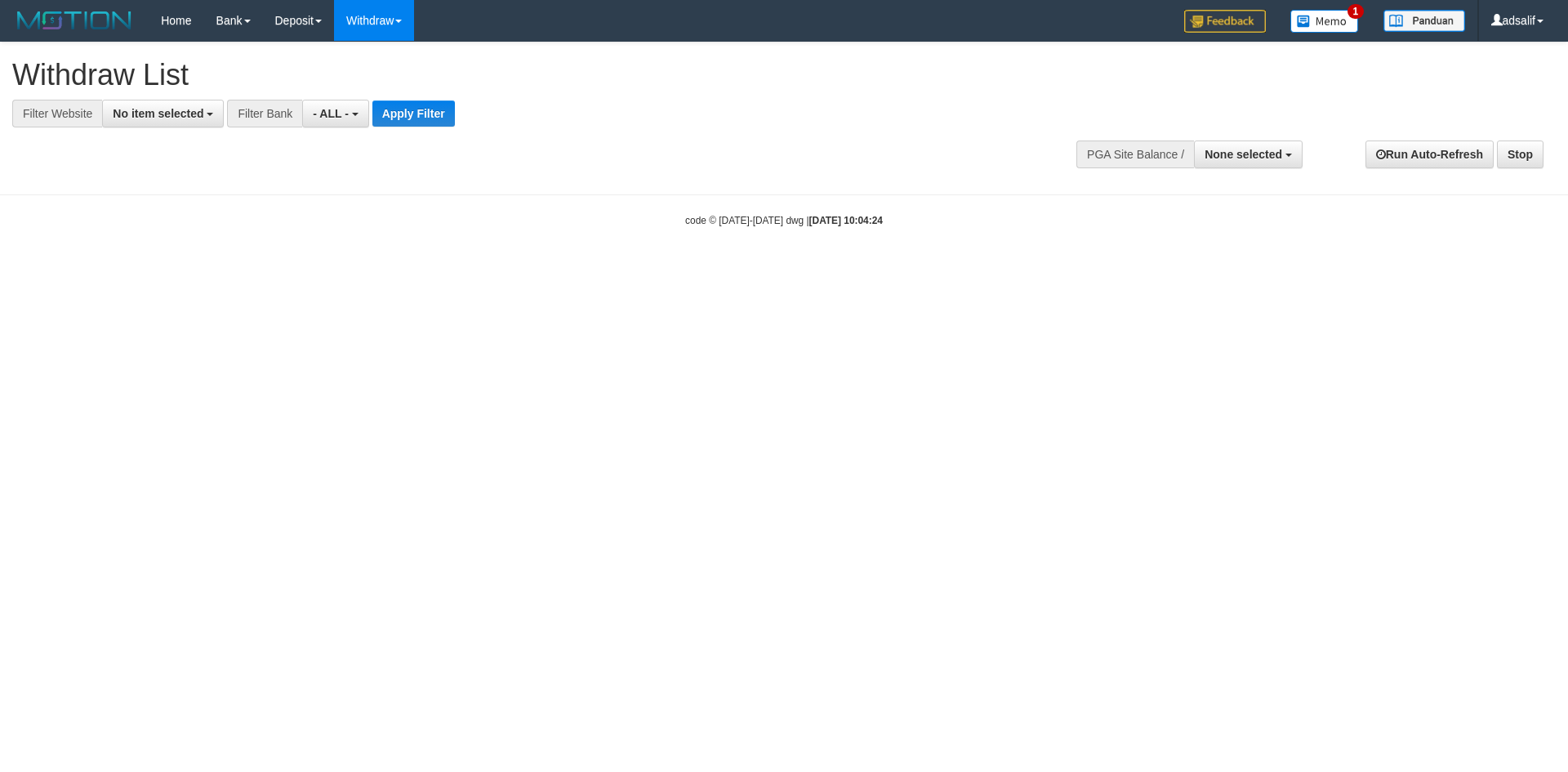 scroll, scrollTop: 0, scrollLeft: 0, axis: both 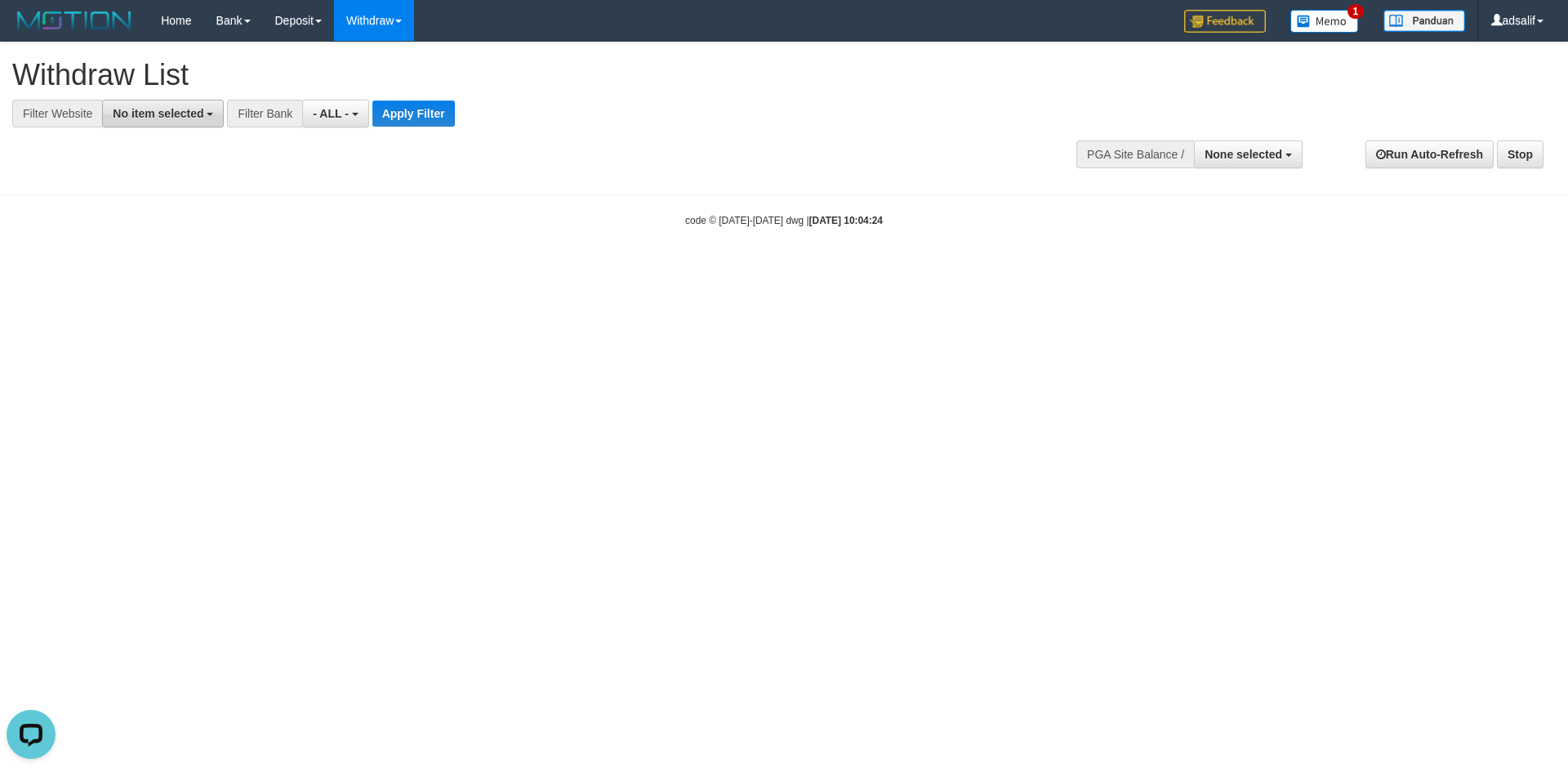 click on "No item selected" at bounding box center [158, 114] 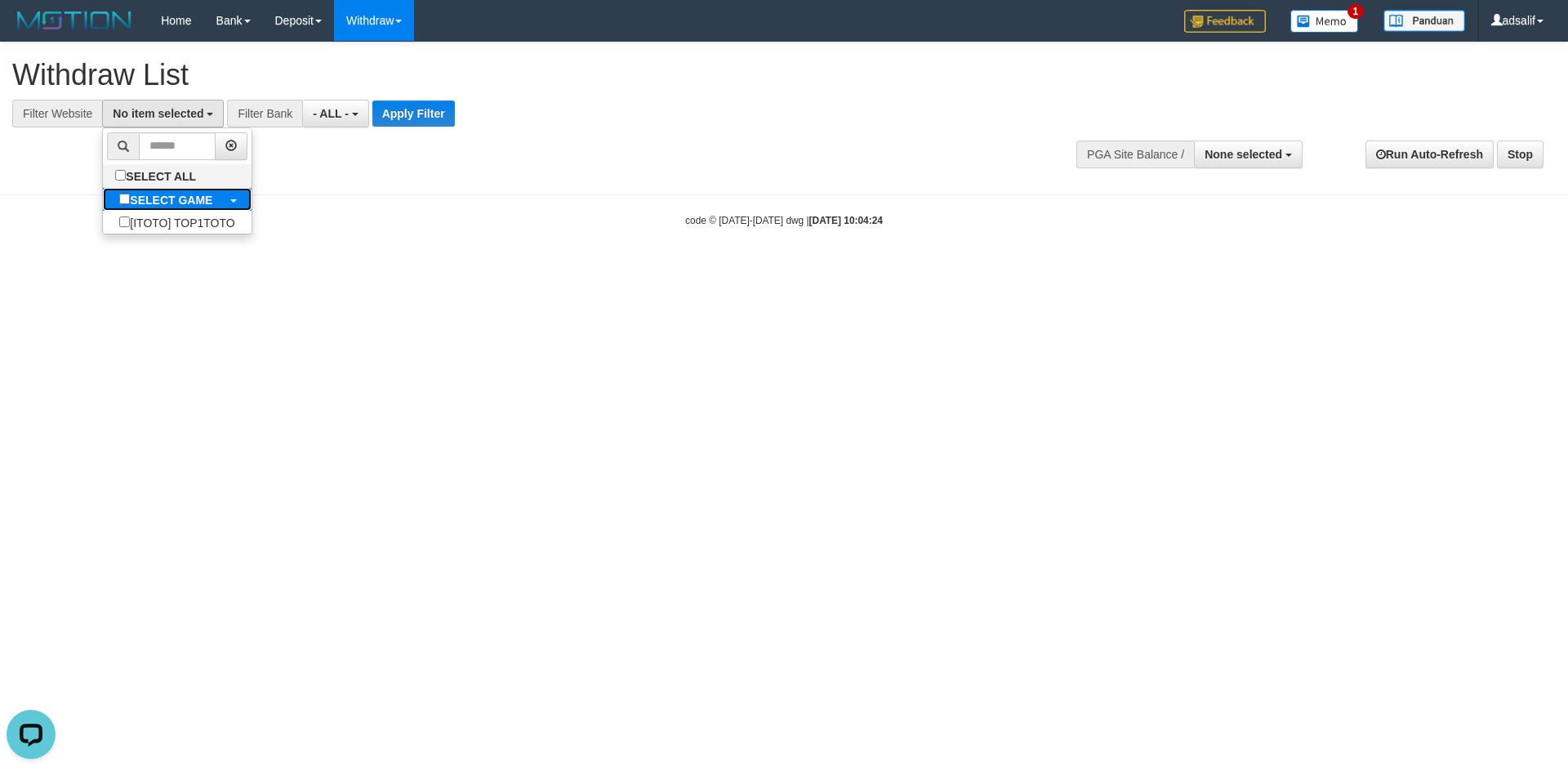 drag, startPoint x: 178, startPoint y: 200, endPoint x: 236, endPoint y: 155, distance: 73.40981 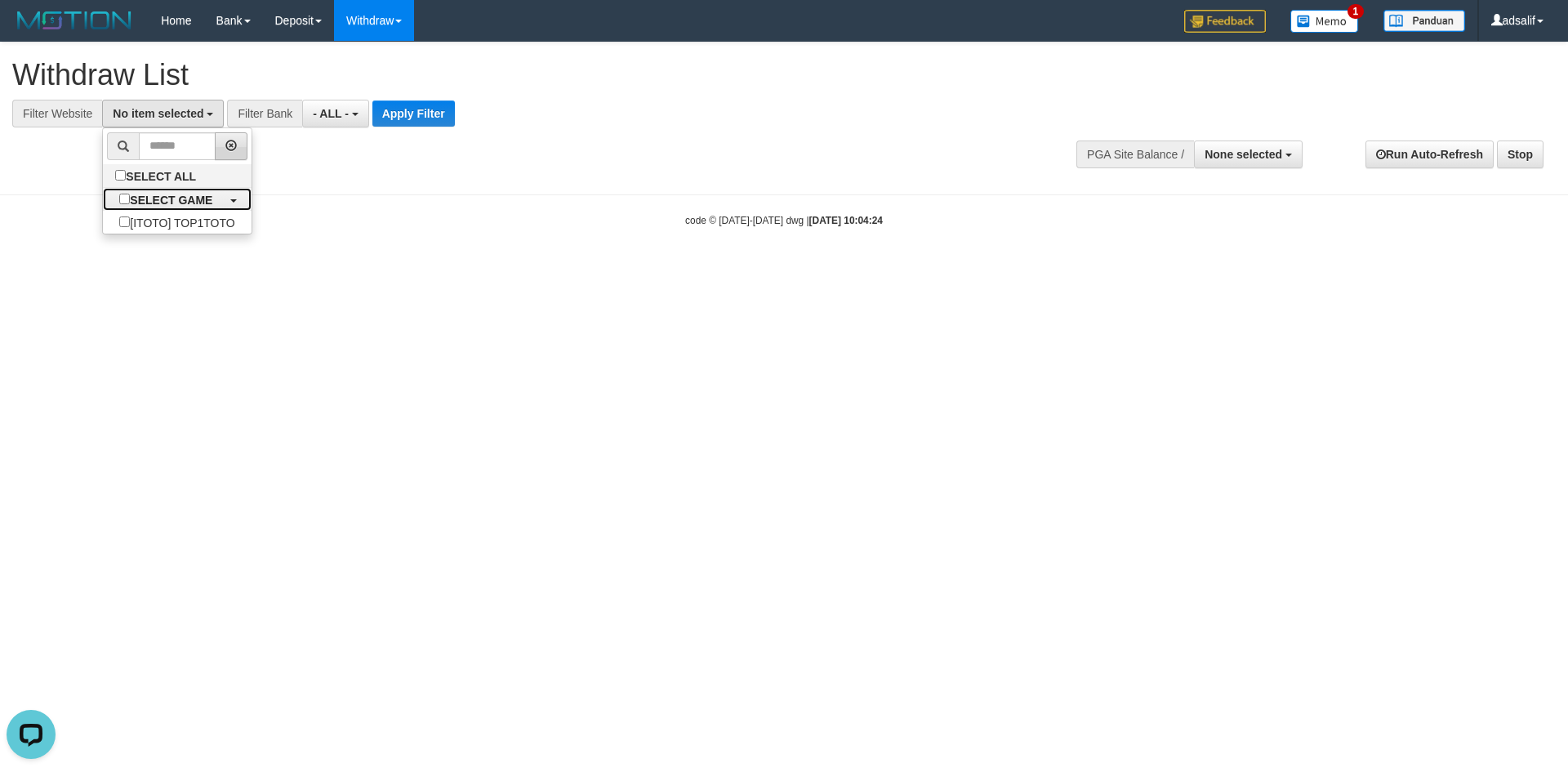 click on "SELECT GAME" at bounding box center (171, 200) 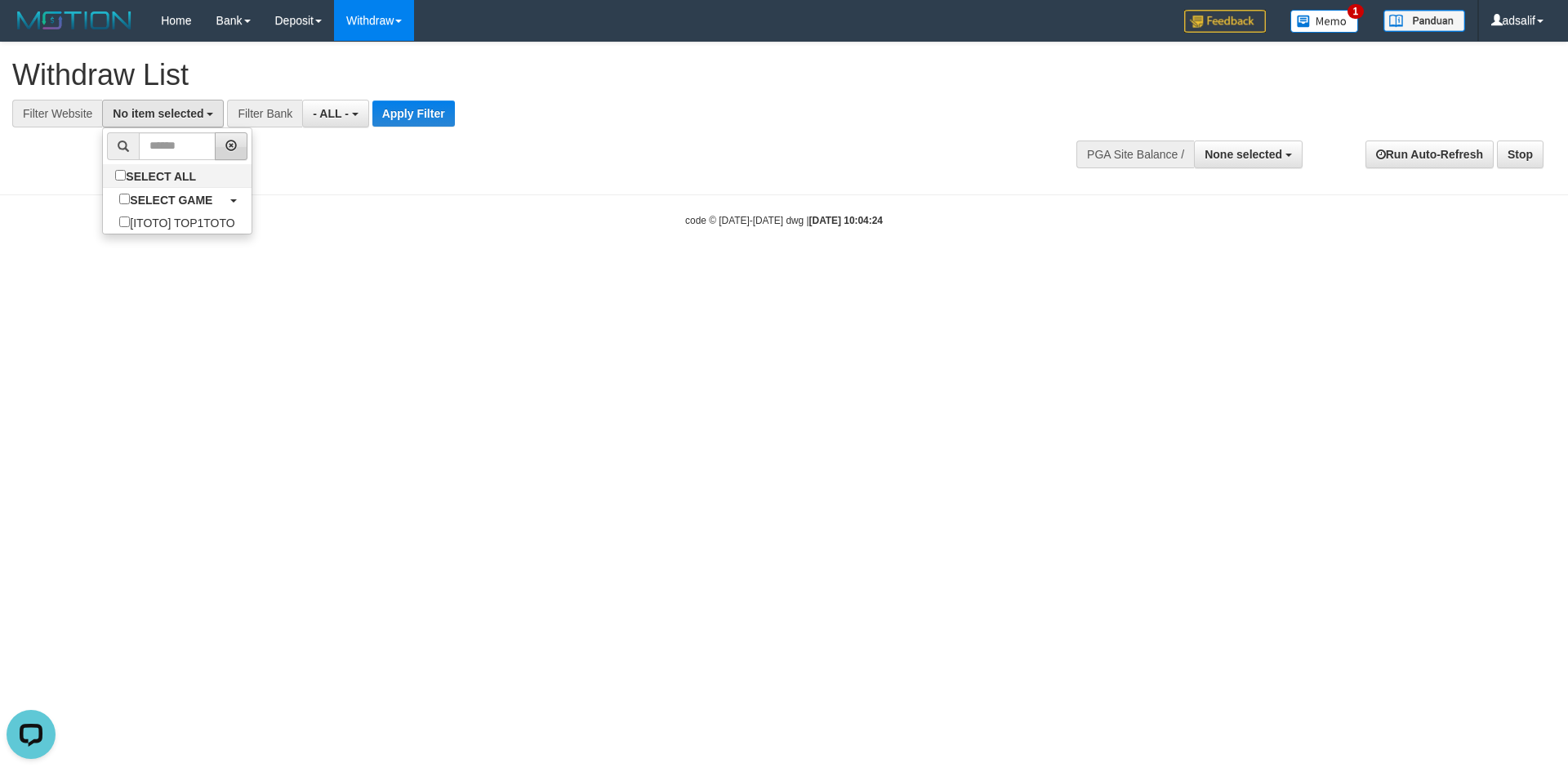 select on "***" 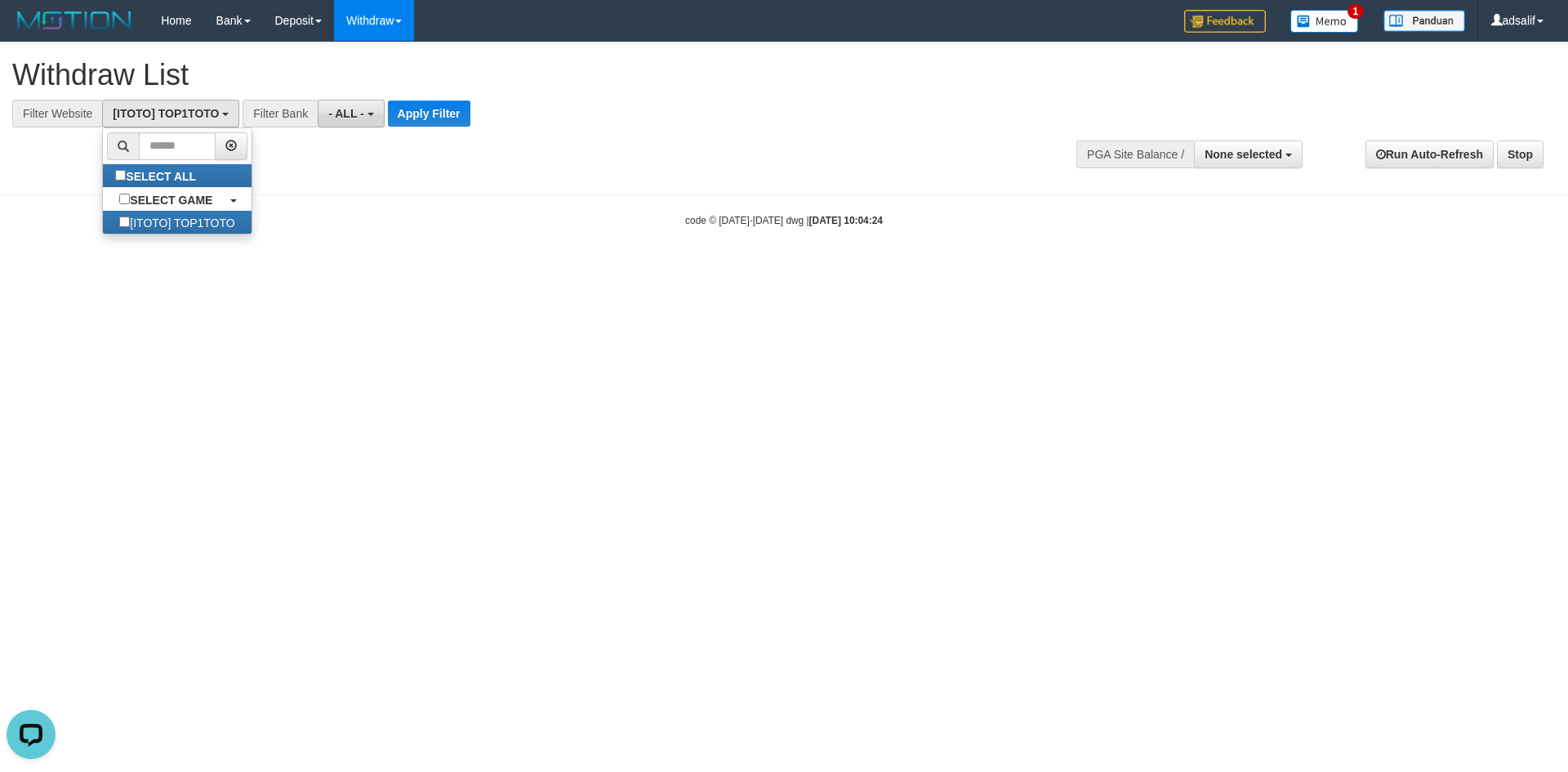 click on "- ALL -" at bounding box center (346, 114) 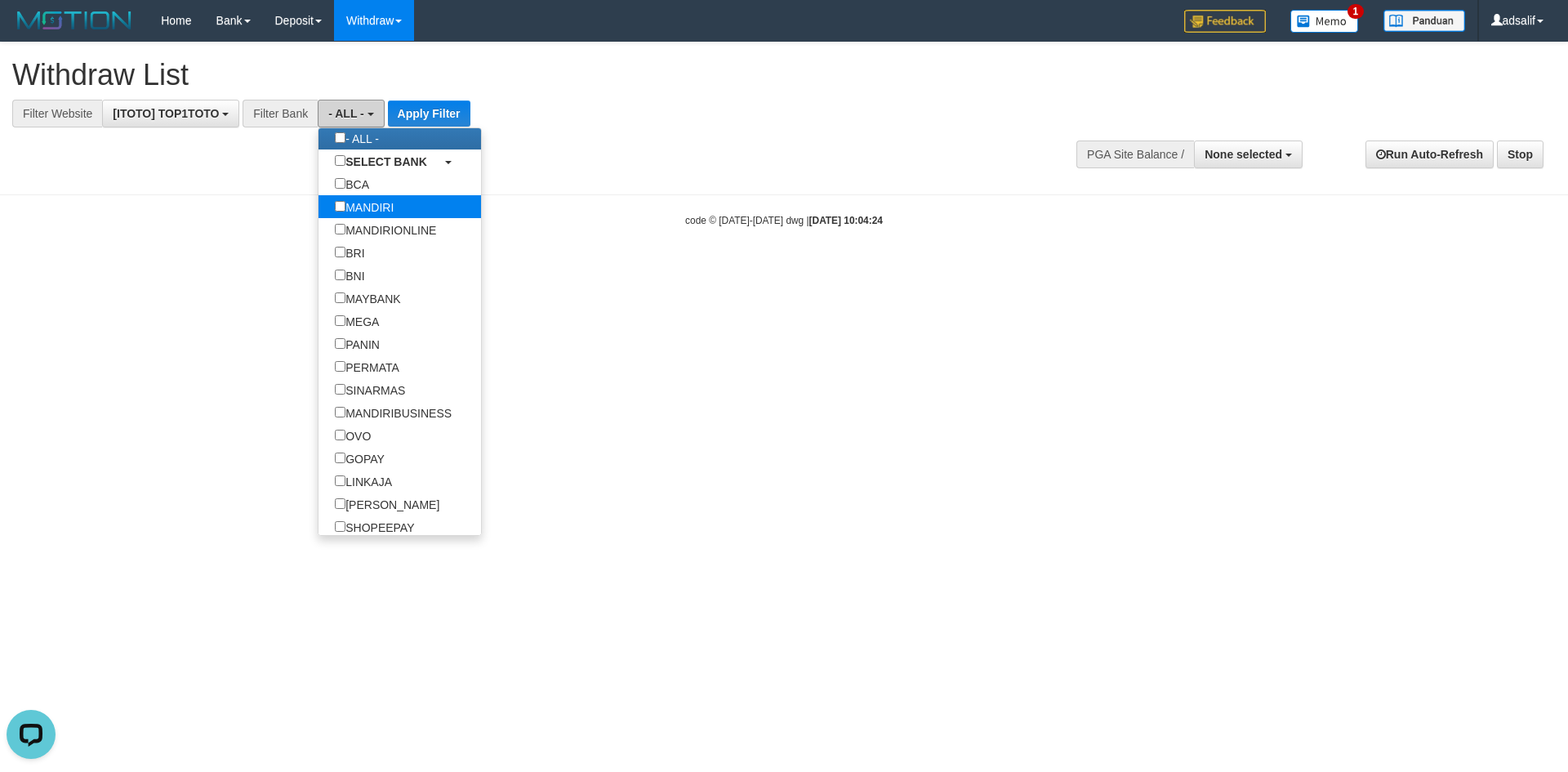 scroll, scrollTop: 163, scrollLeft: 0, axis: vertical 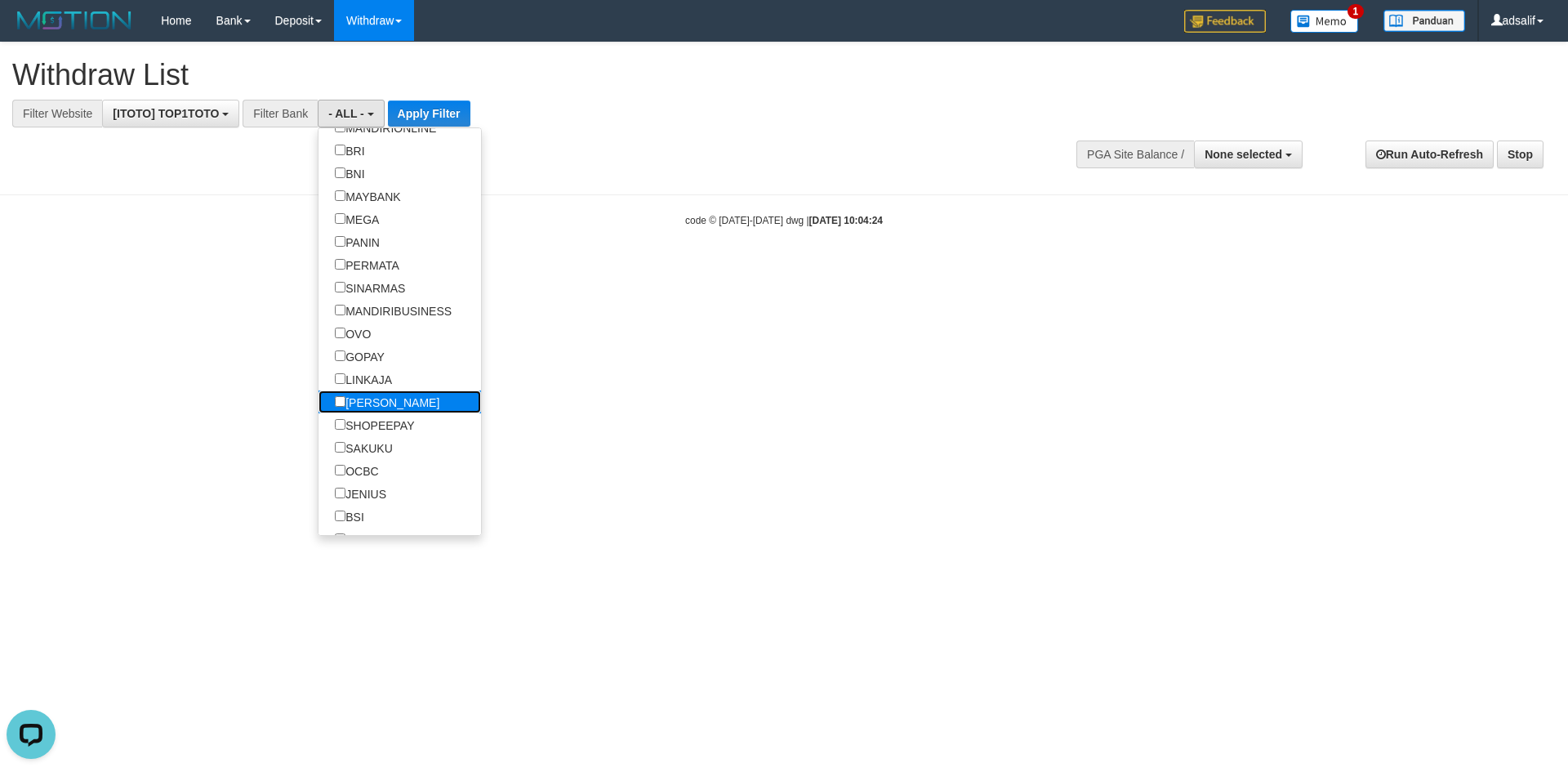 click on "DANA" at bounding box center [387, 402] 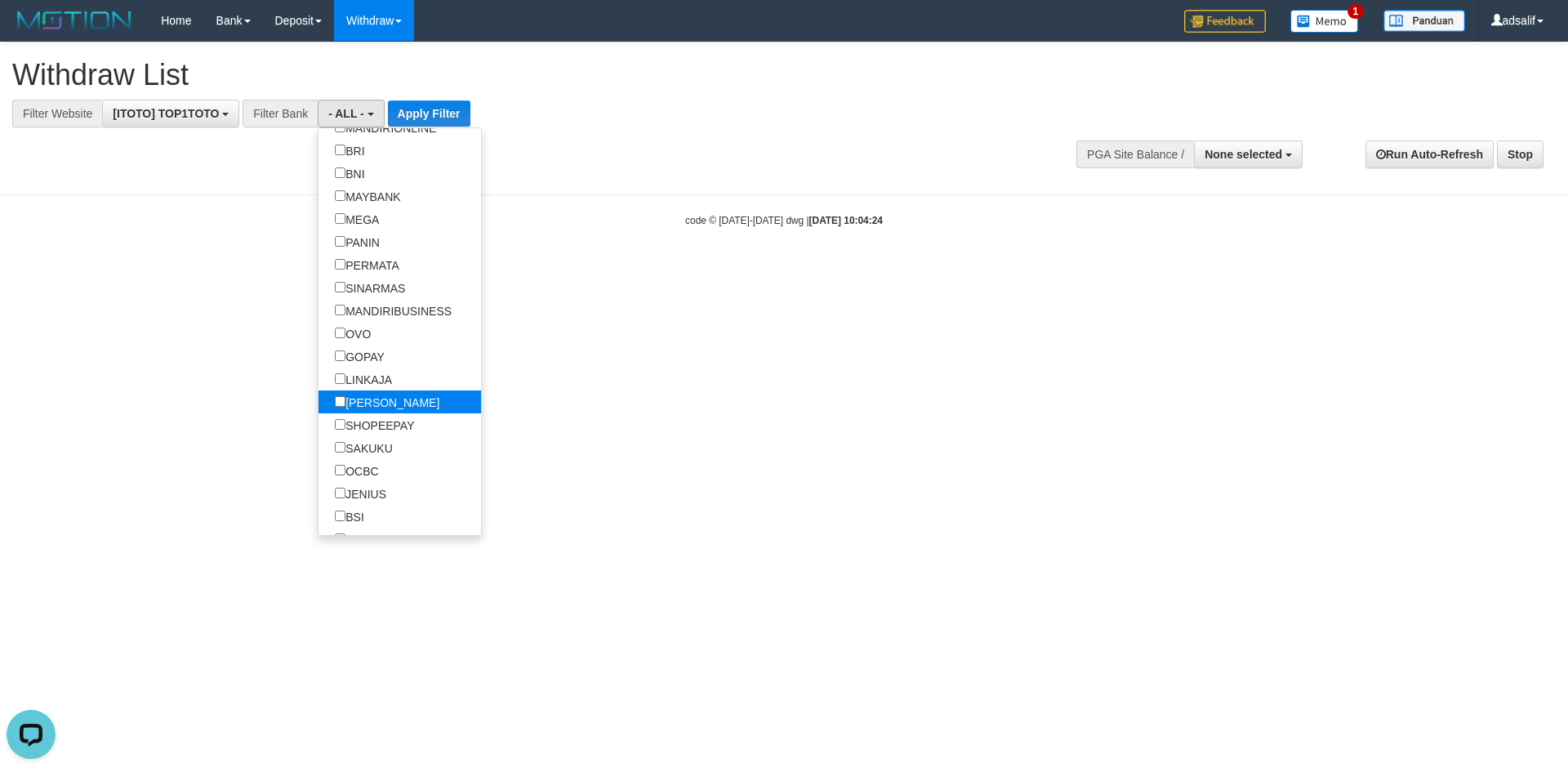 select on "****" 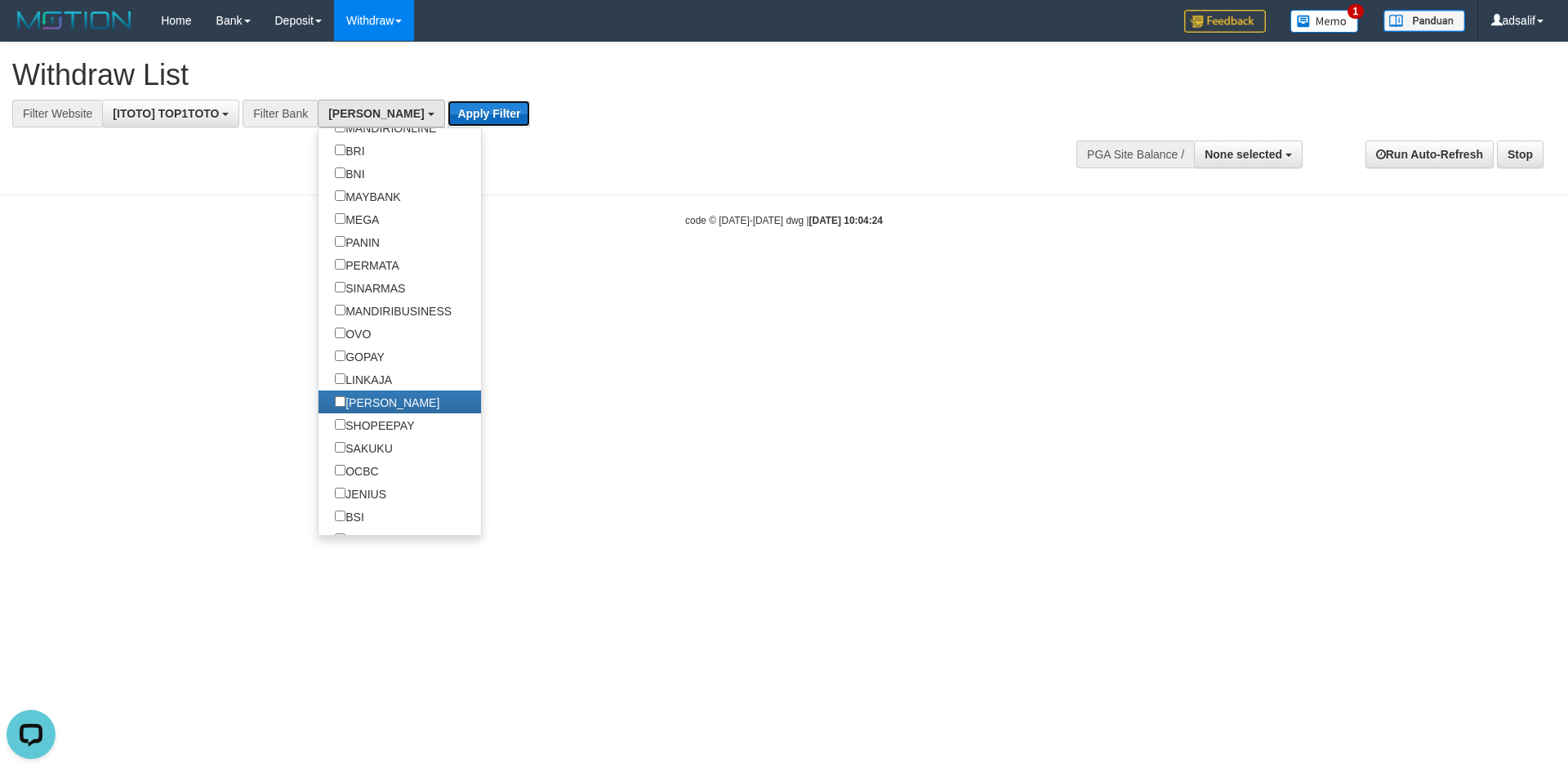 drag, startPoint x: 457, startPoint y: 114, endPoint x: 468, endPoint y: 113, distance: 11.045361 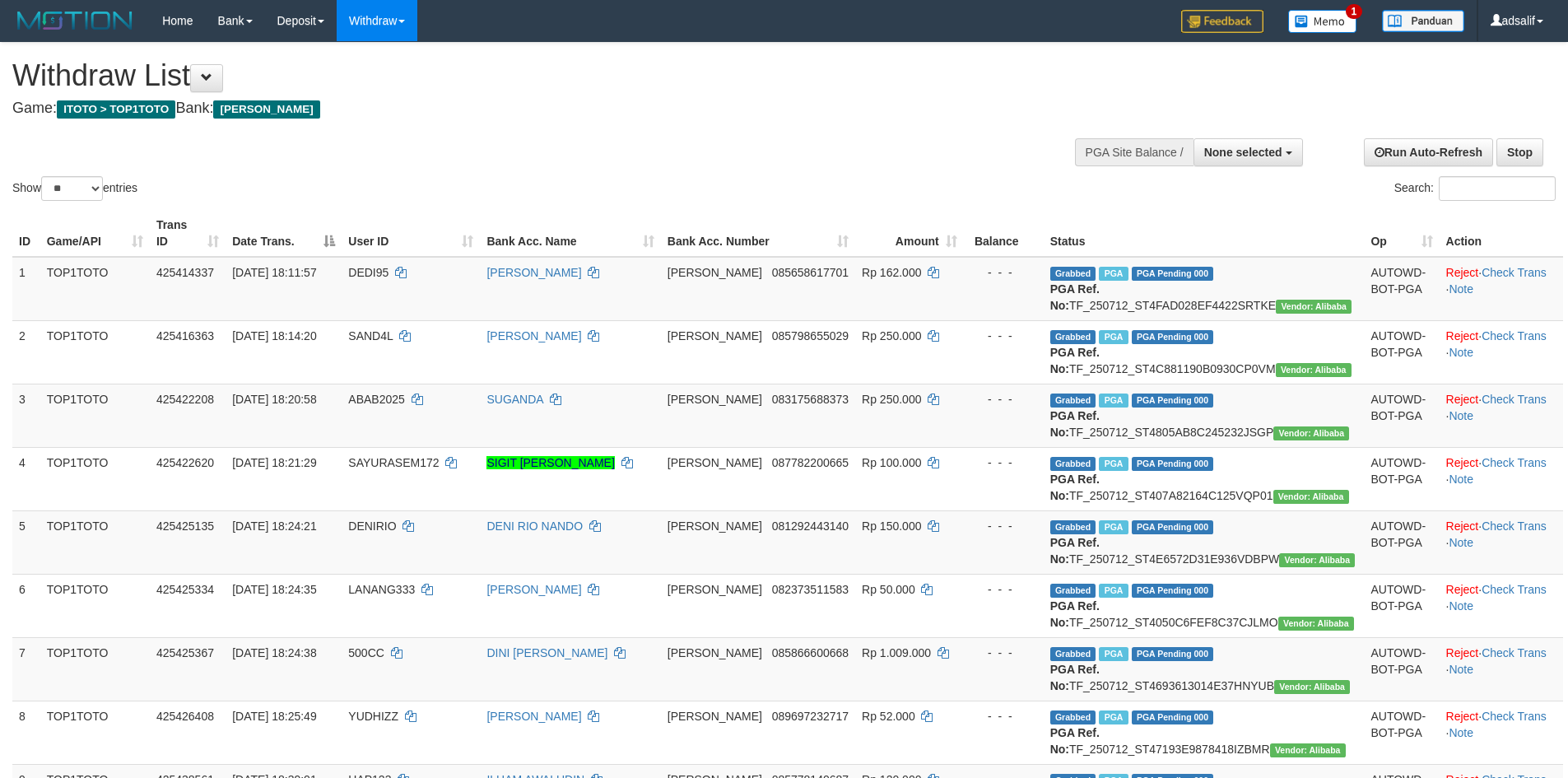 select 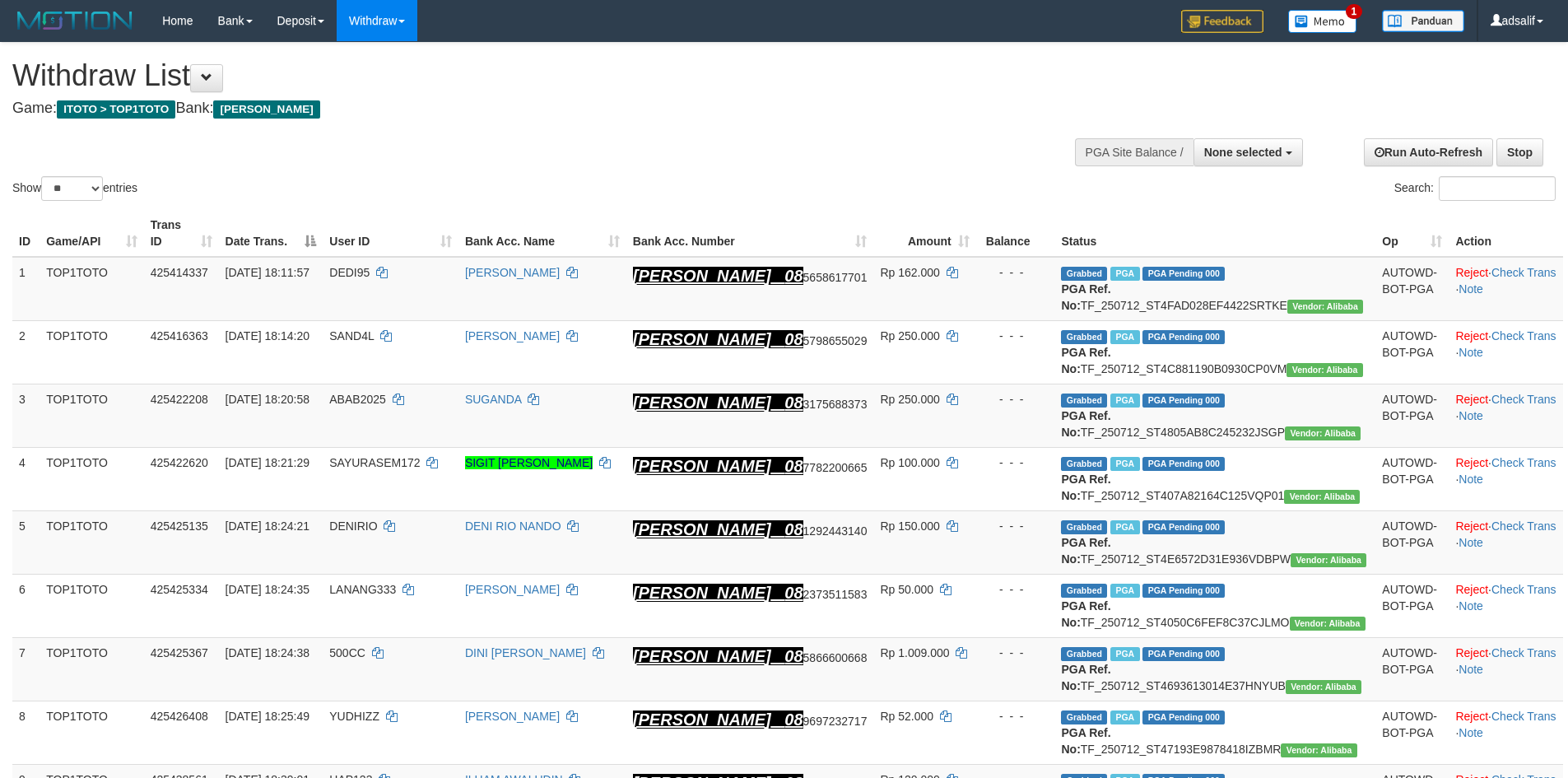 scroll, scrollTop: 0, scrollLeft: 0, axis: both 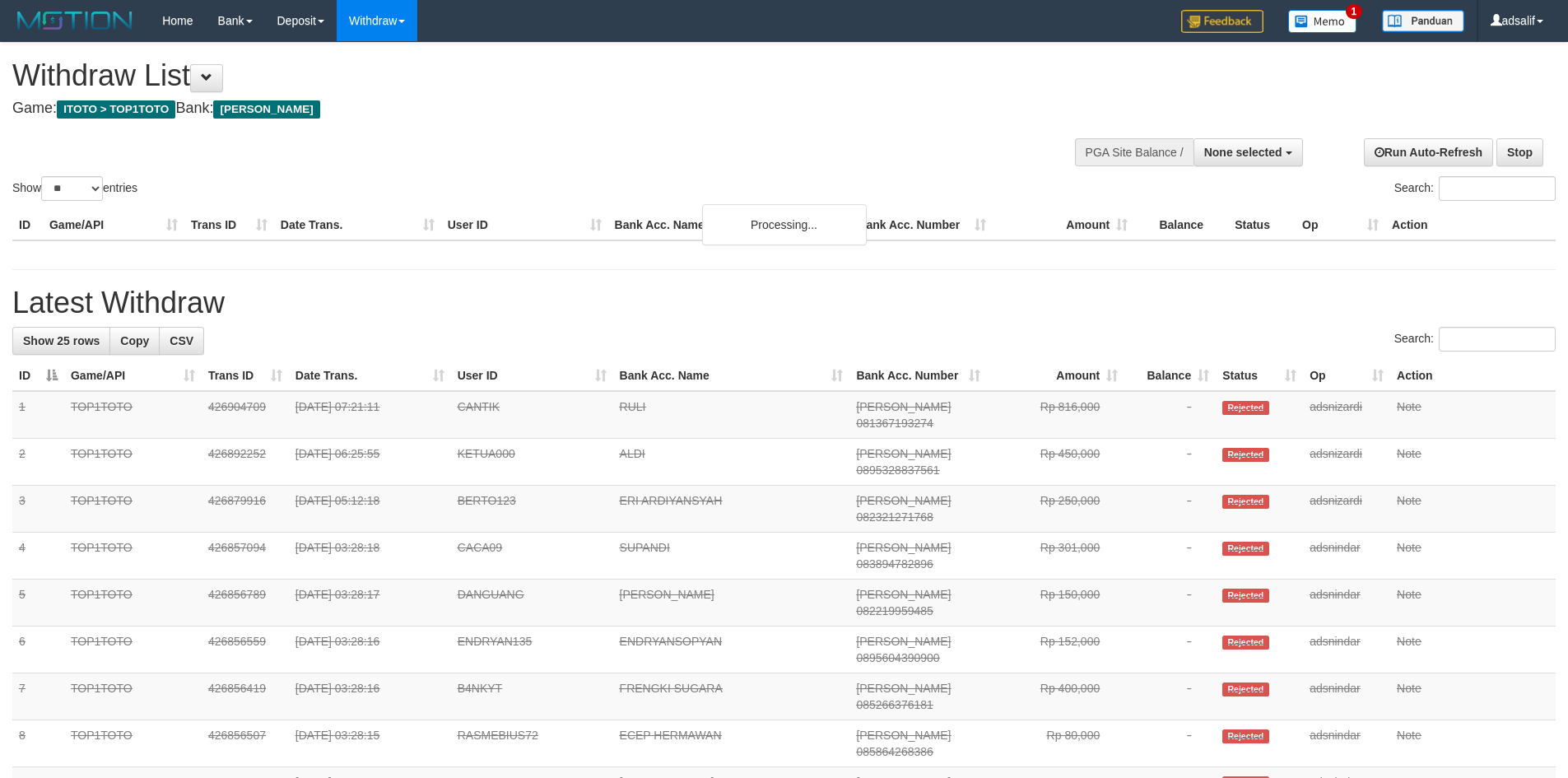 select 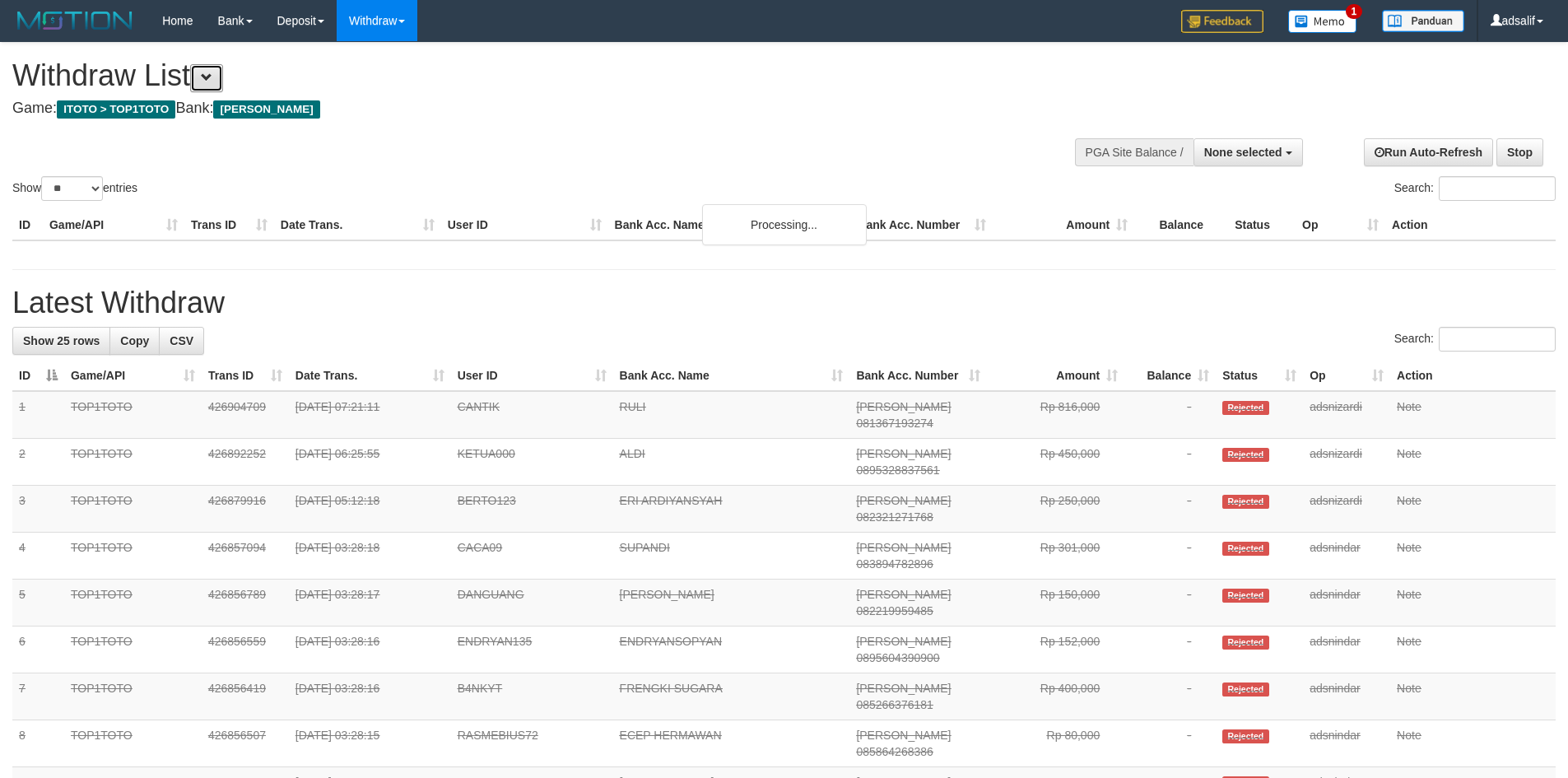 click at bounding box center [207, 78] 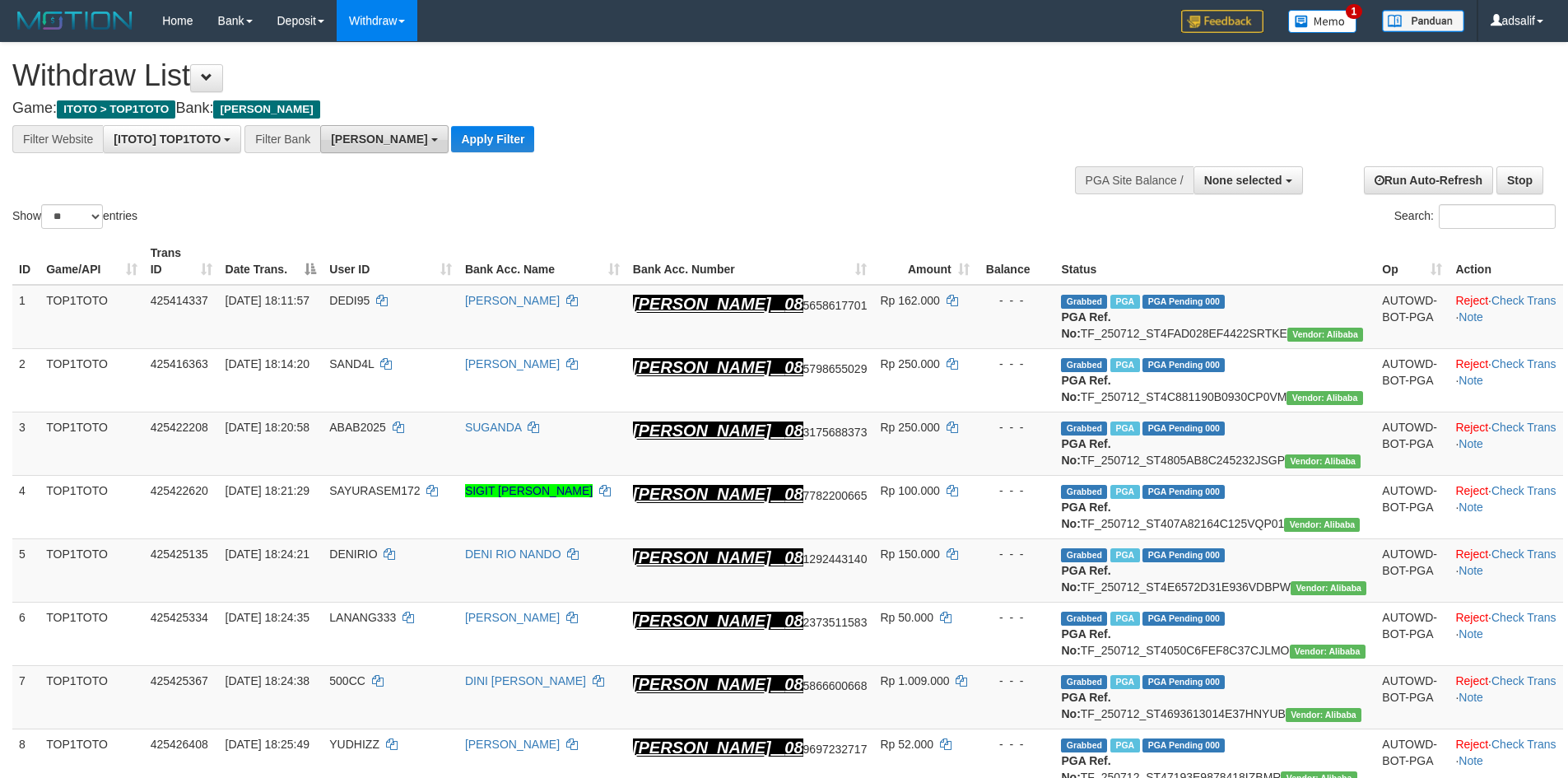 click on "DANA" at bounding box center [384, 139] 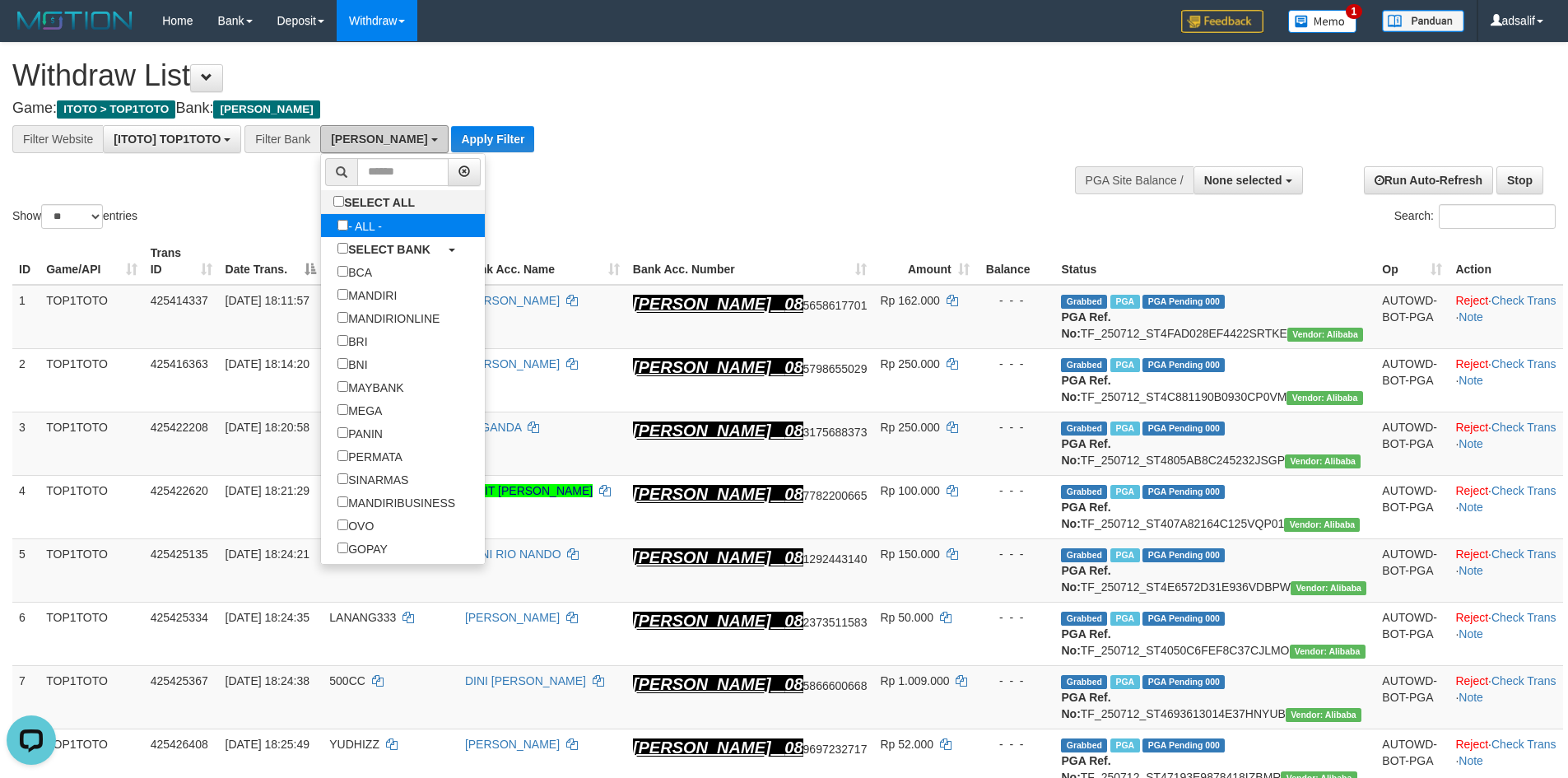 scroll, scrollTop: 0, scrollLeft: 0, axis: both 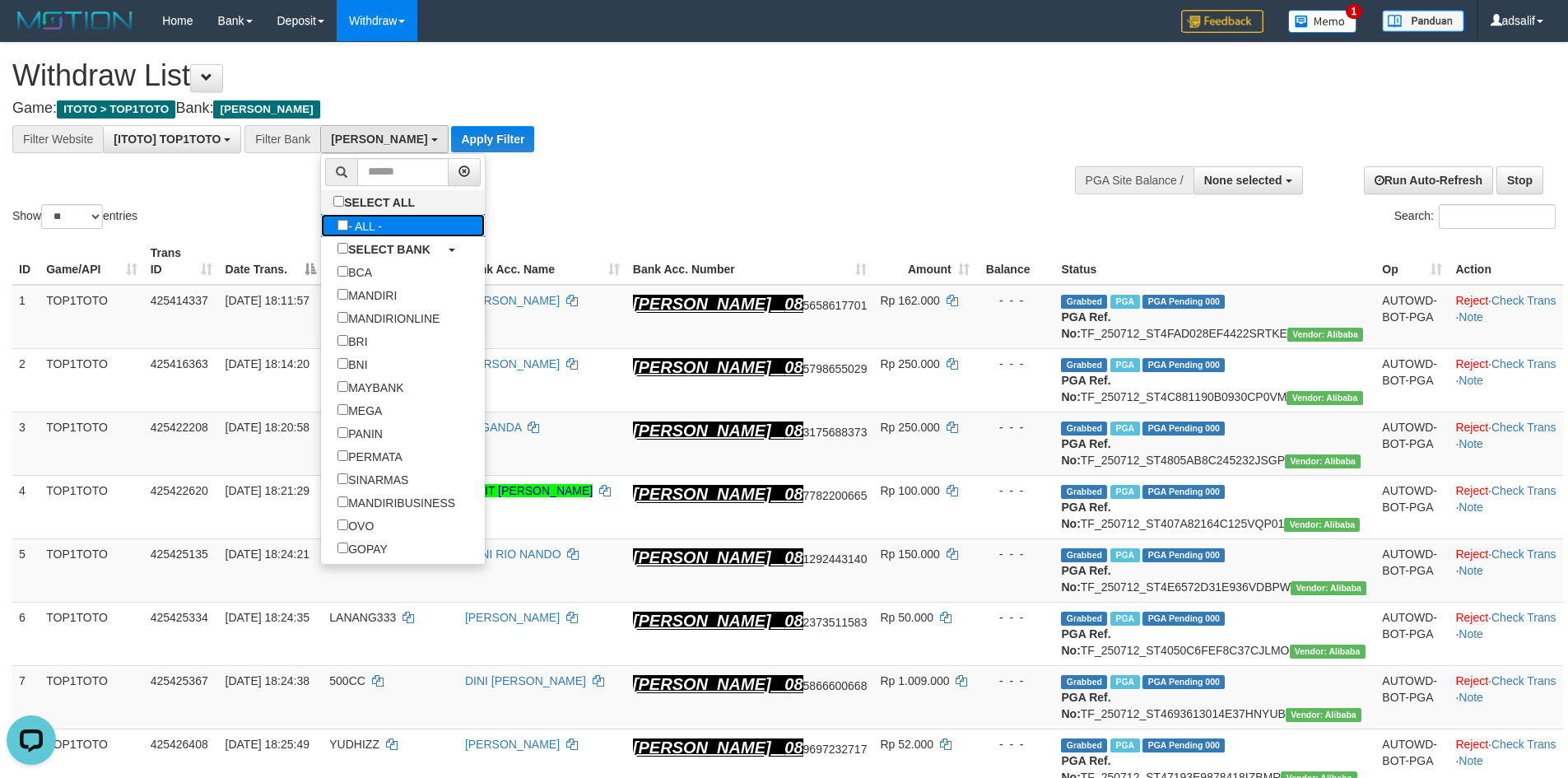click on "- ALL -" at bounding box center [360, 226] 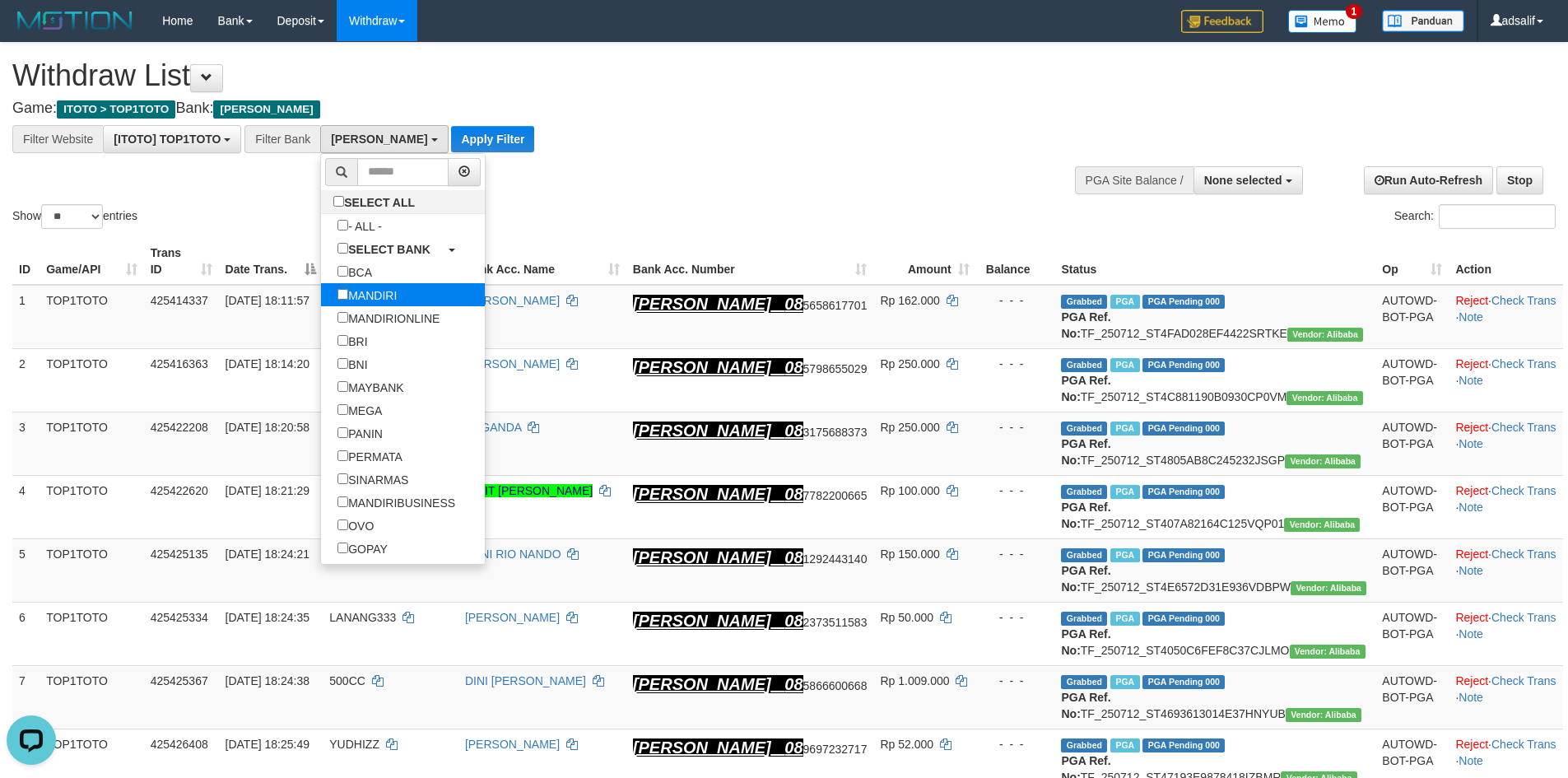 scroll, scrollTop: 225, scrollLeft: 0, axis: vertical 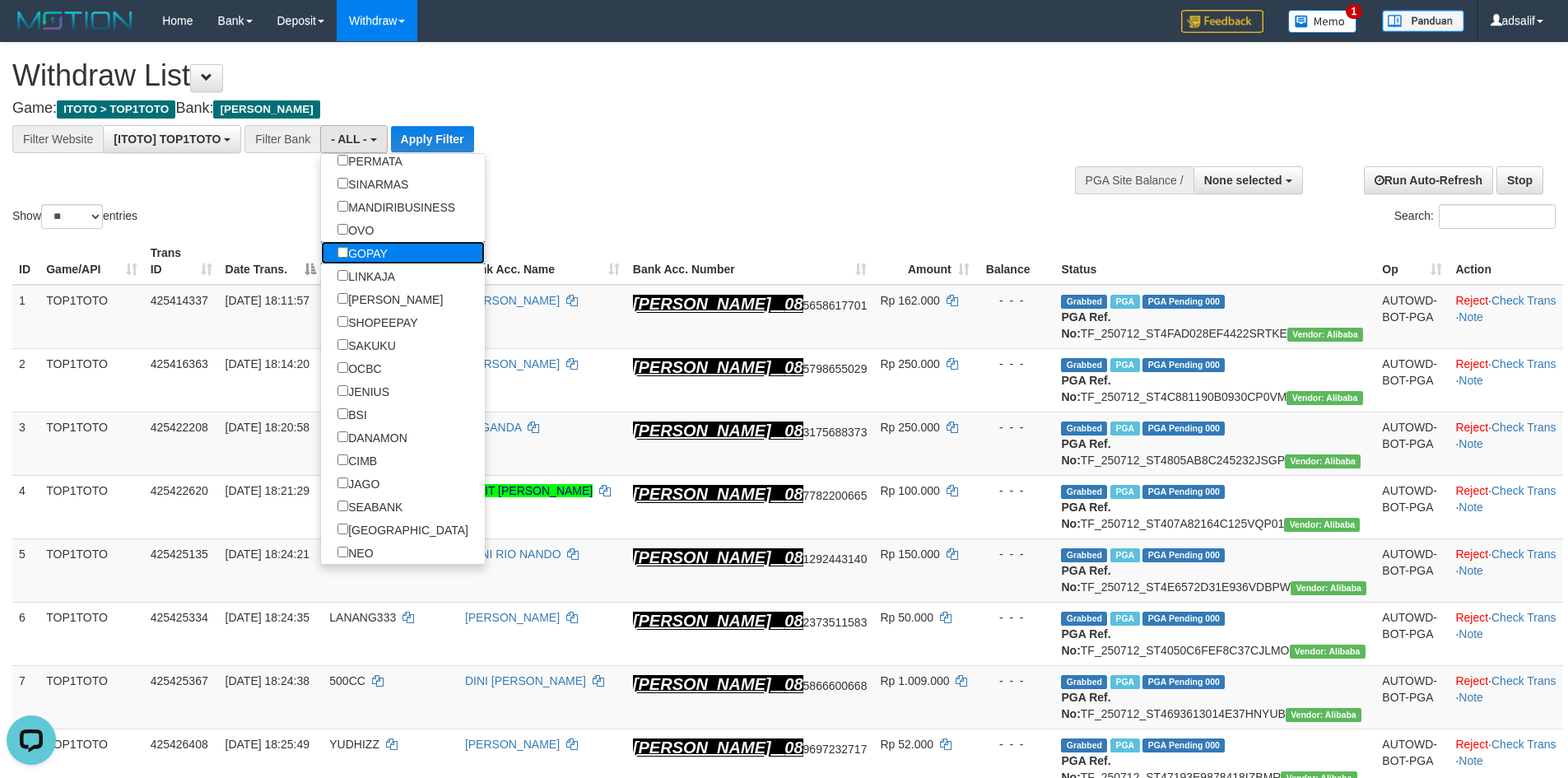 click on "GOPAY" at bounding box center [362, 253] 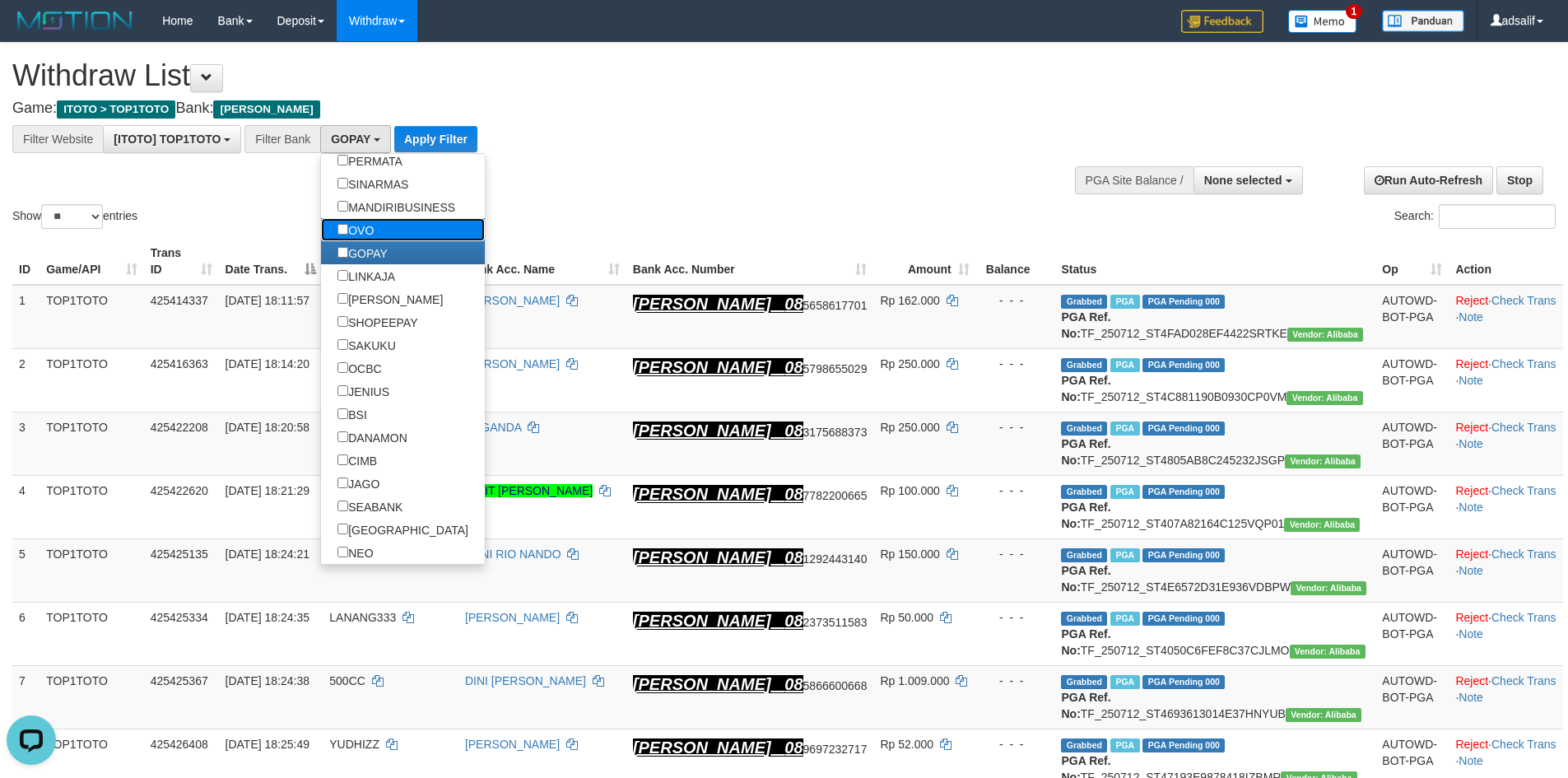 click on "OVO" at bounding box center (356, 230) 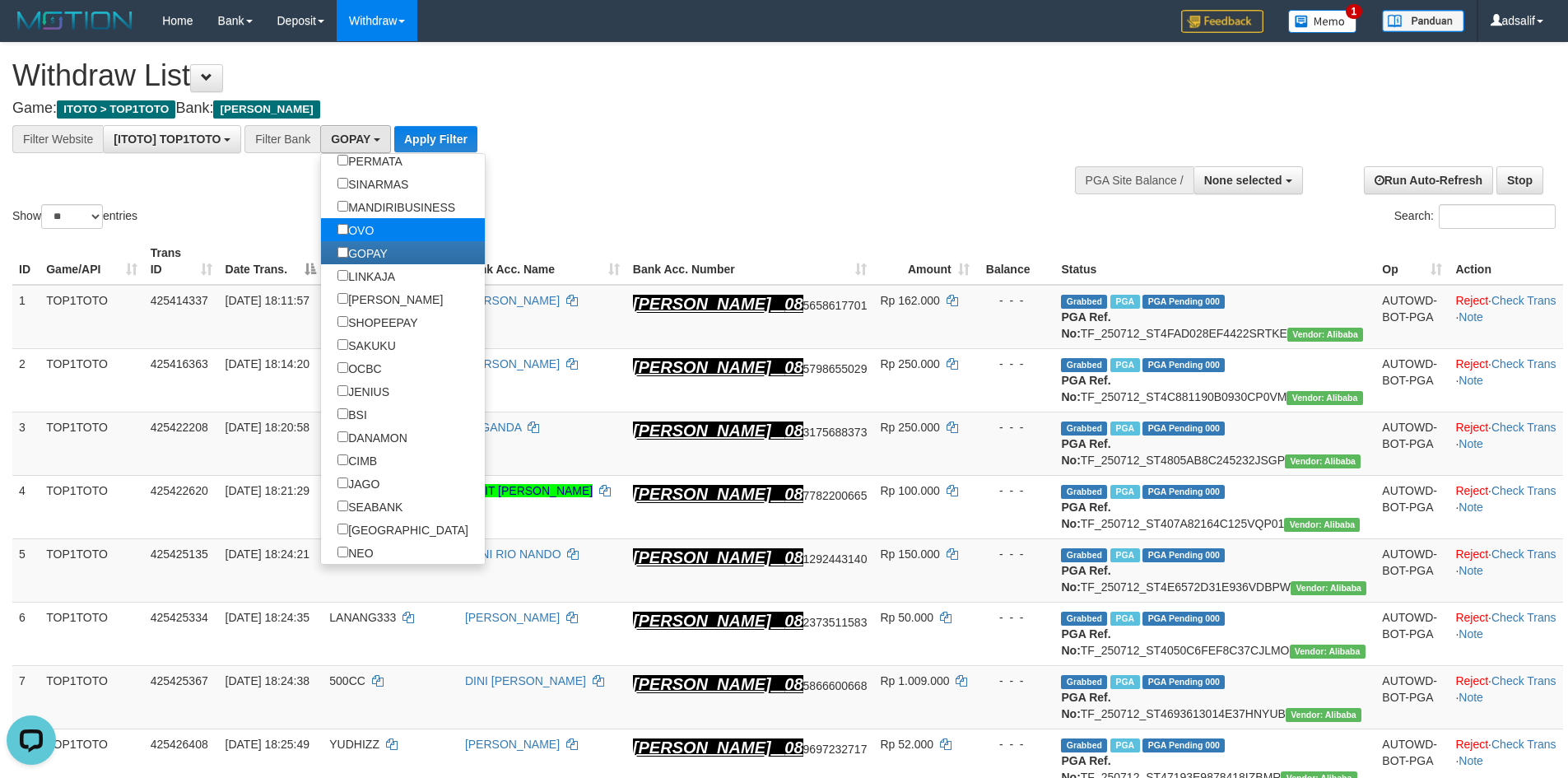 select on "***" 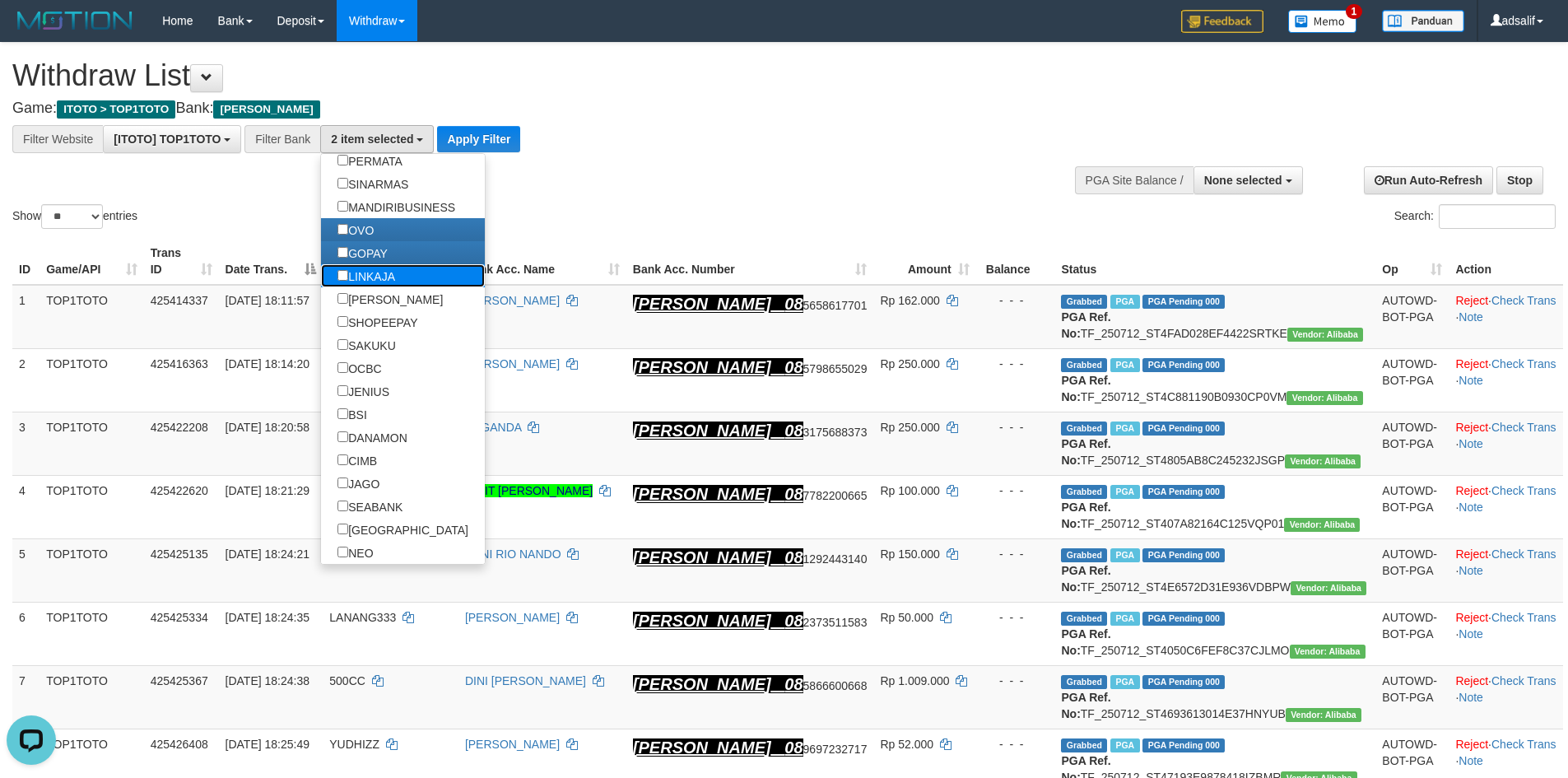 click on "LINKAJA" at bounding box center [366, 276] 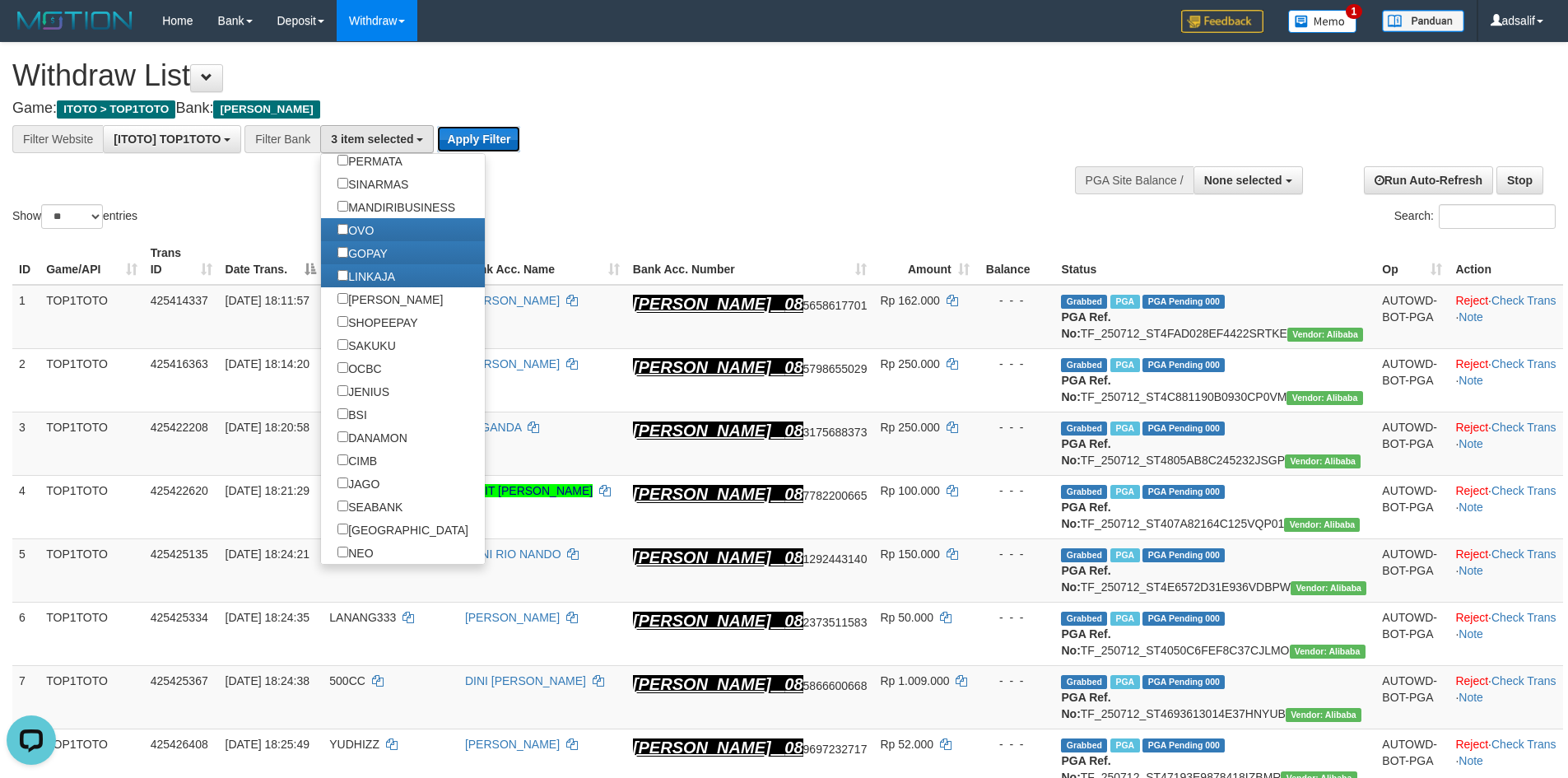 click on "Apply Filter" at bounding box center [478, 139] 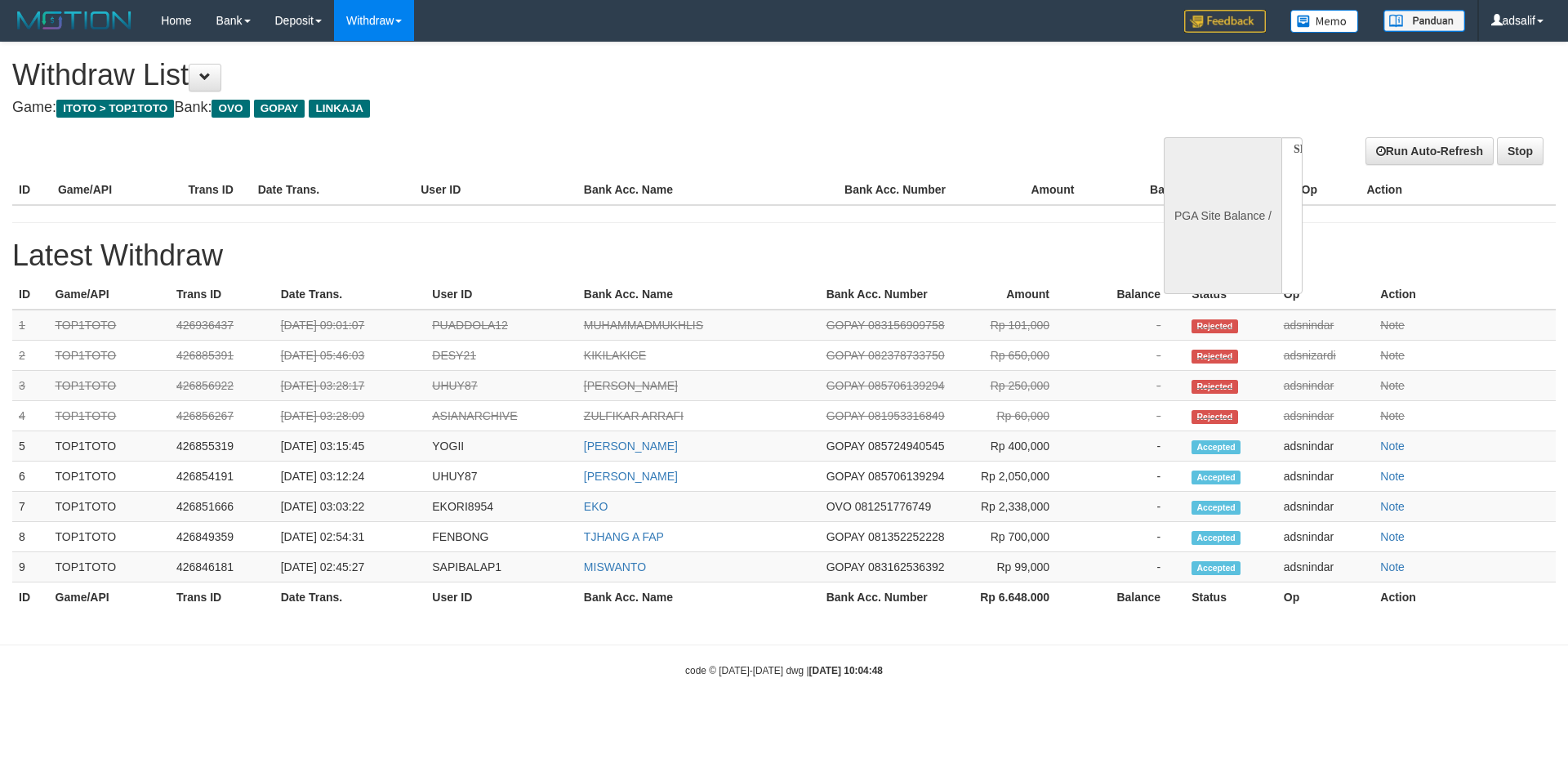 select 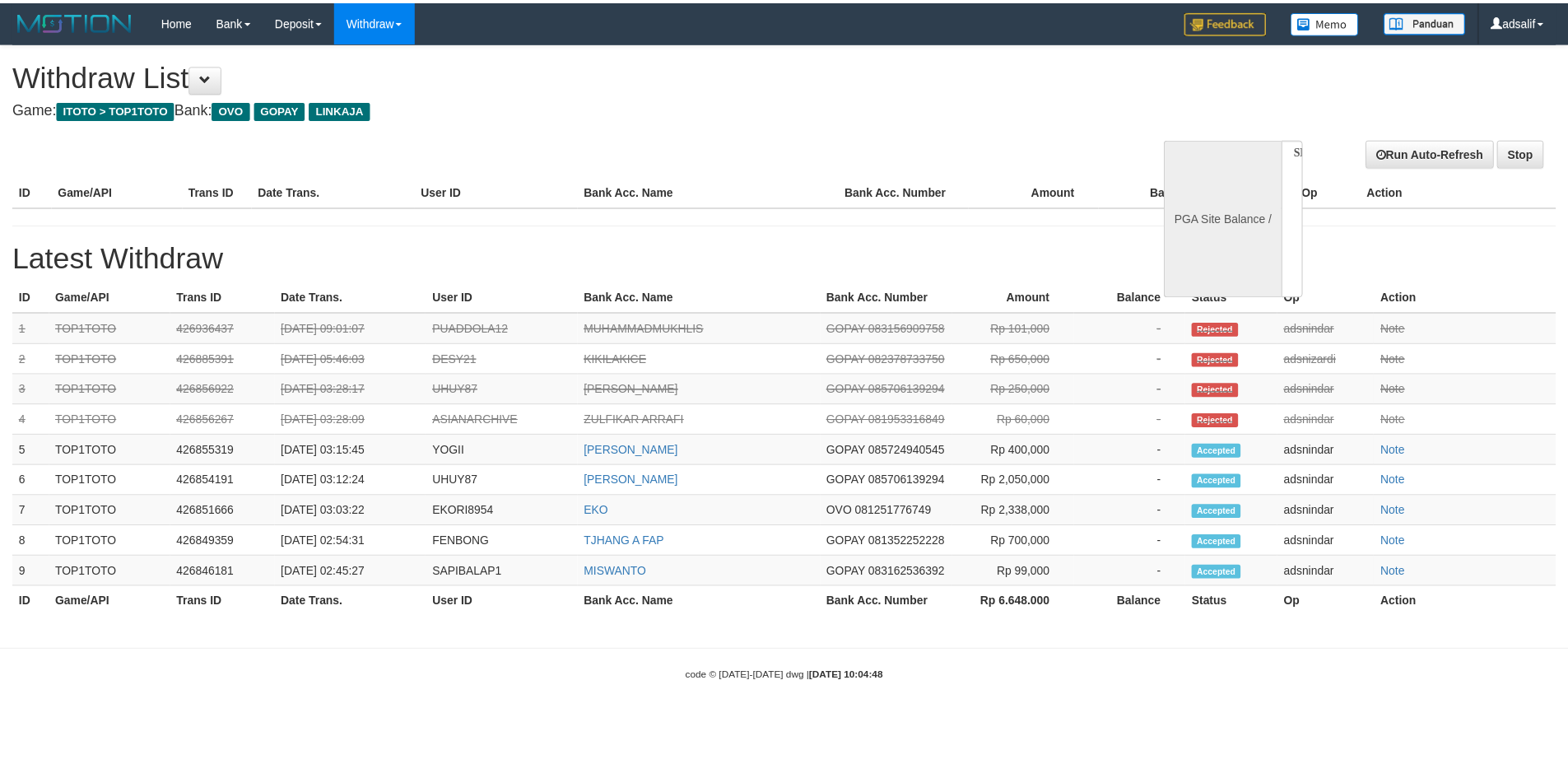 scroll, scrollTop: 0, scrollLeft: 0, axis: both 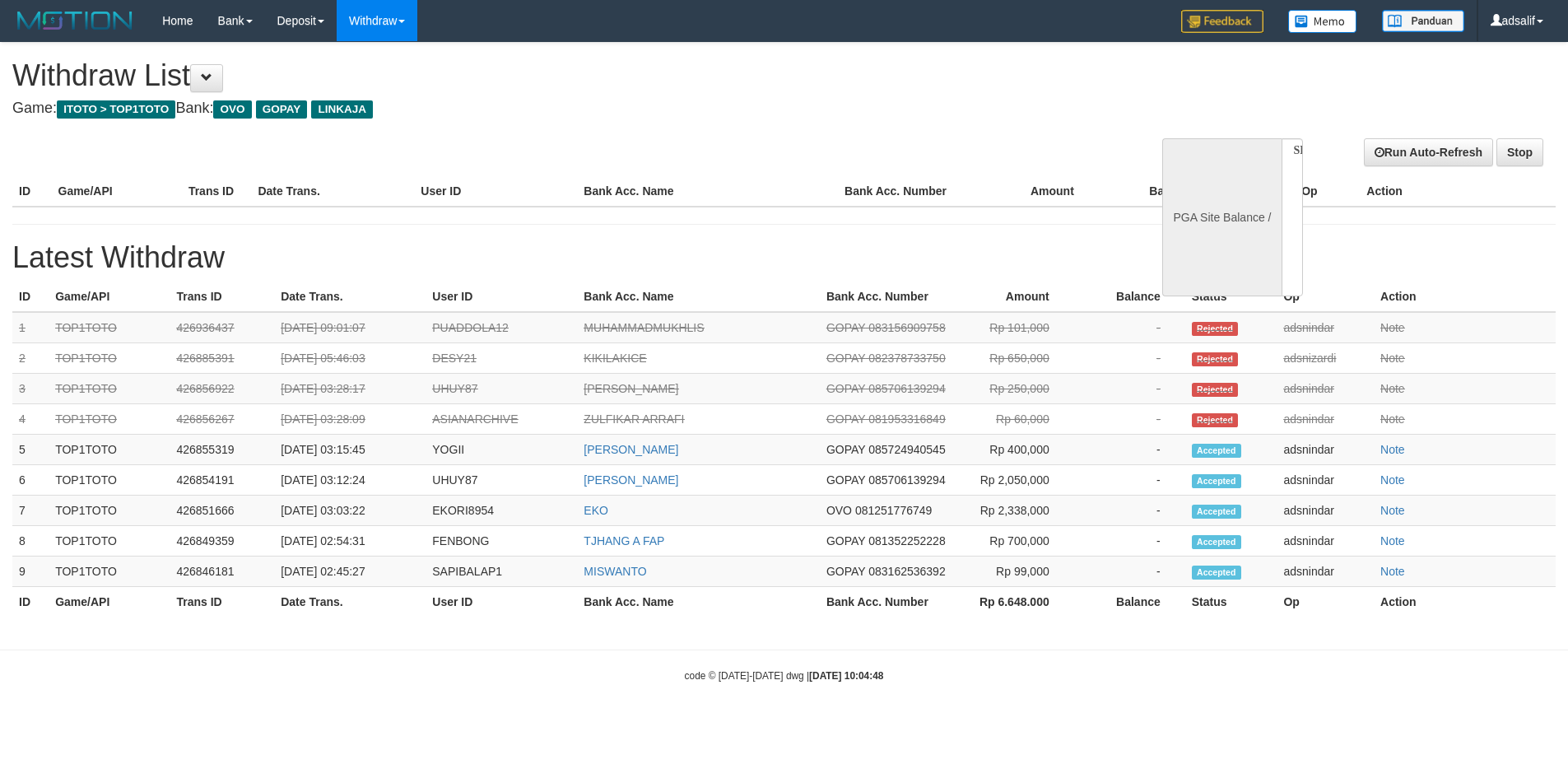 select on "**" 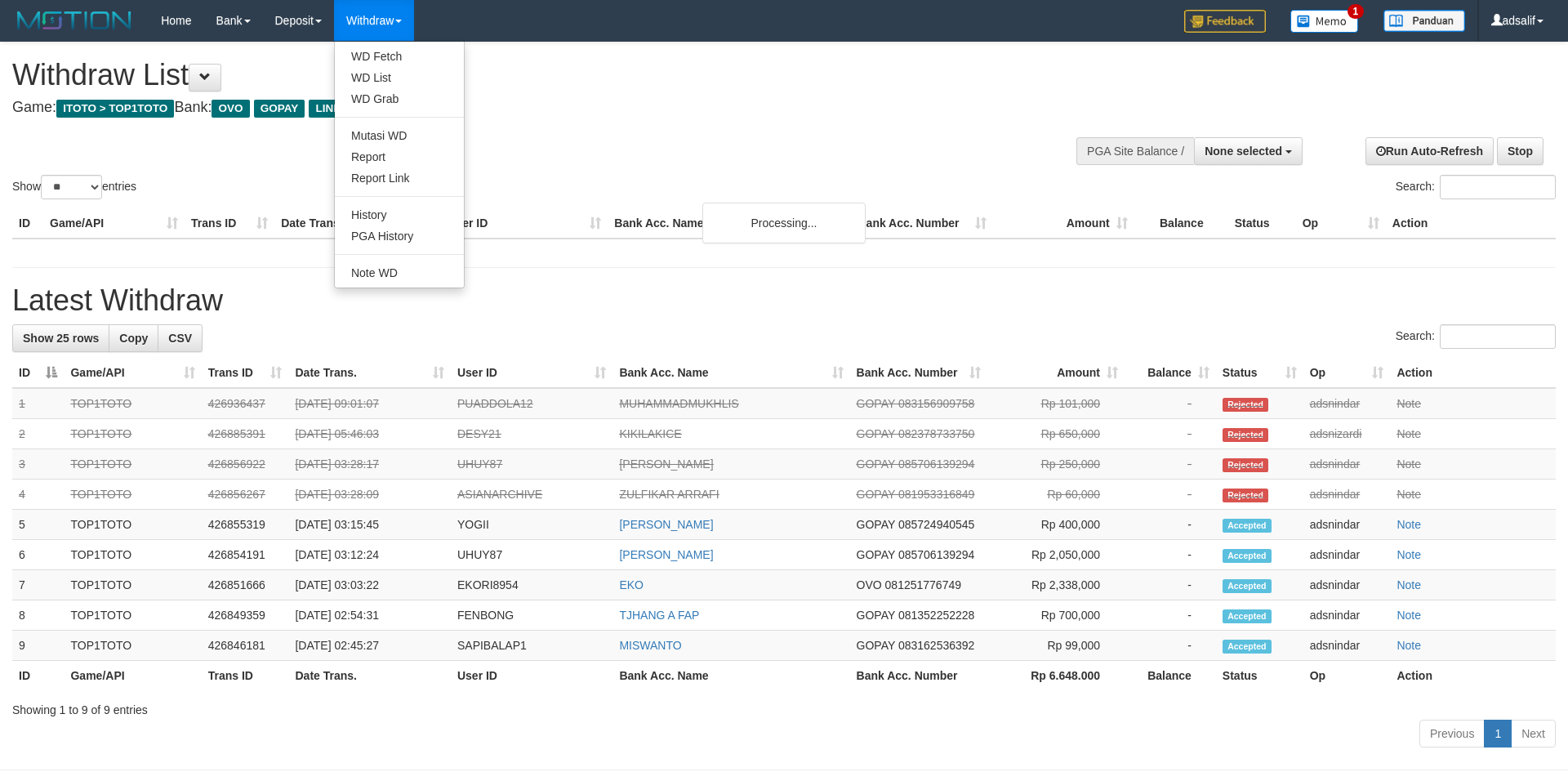 select 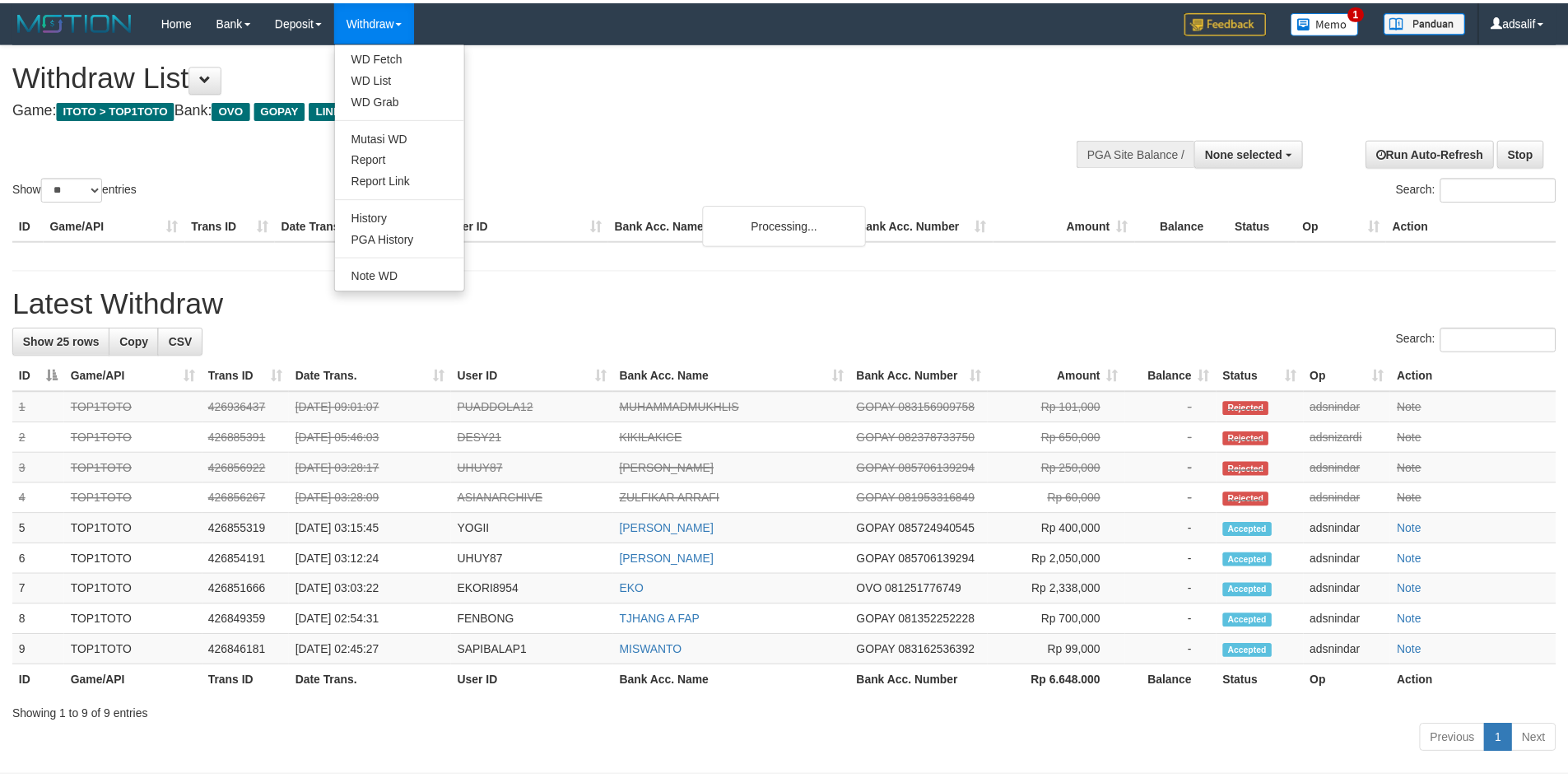 scroll, scrollTop: 0, scrollLeft: 0, axis: both 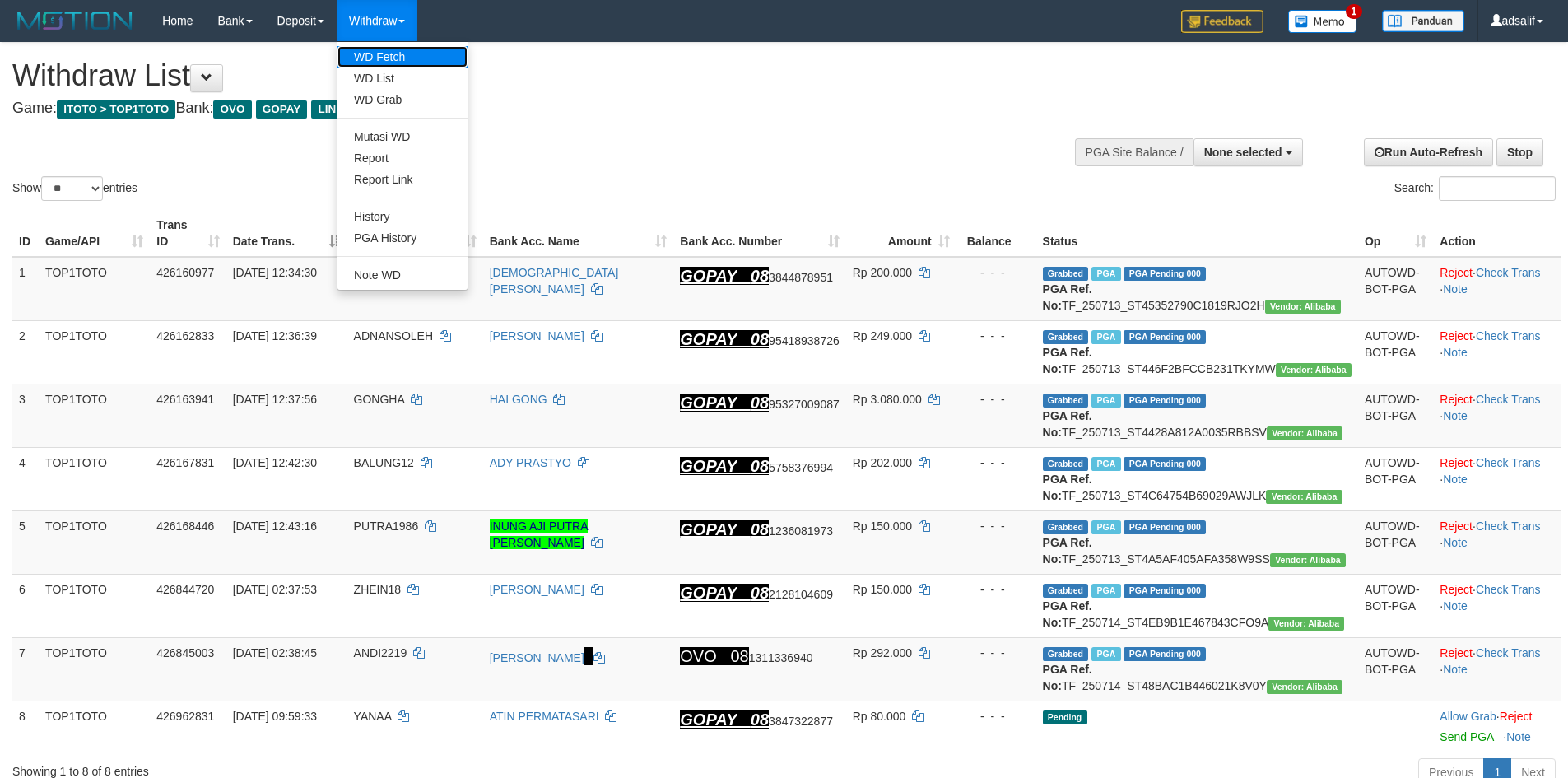 click on "WD Fetch" at bounding box center (402, 57) 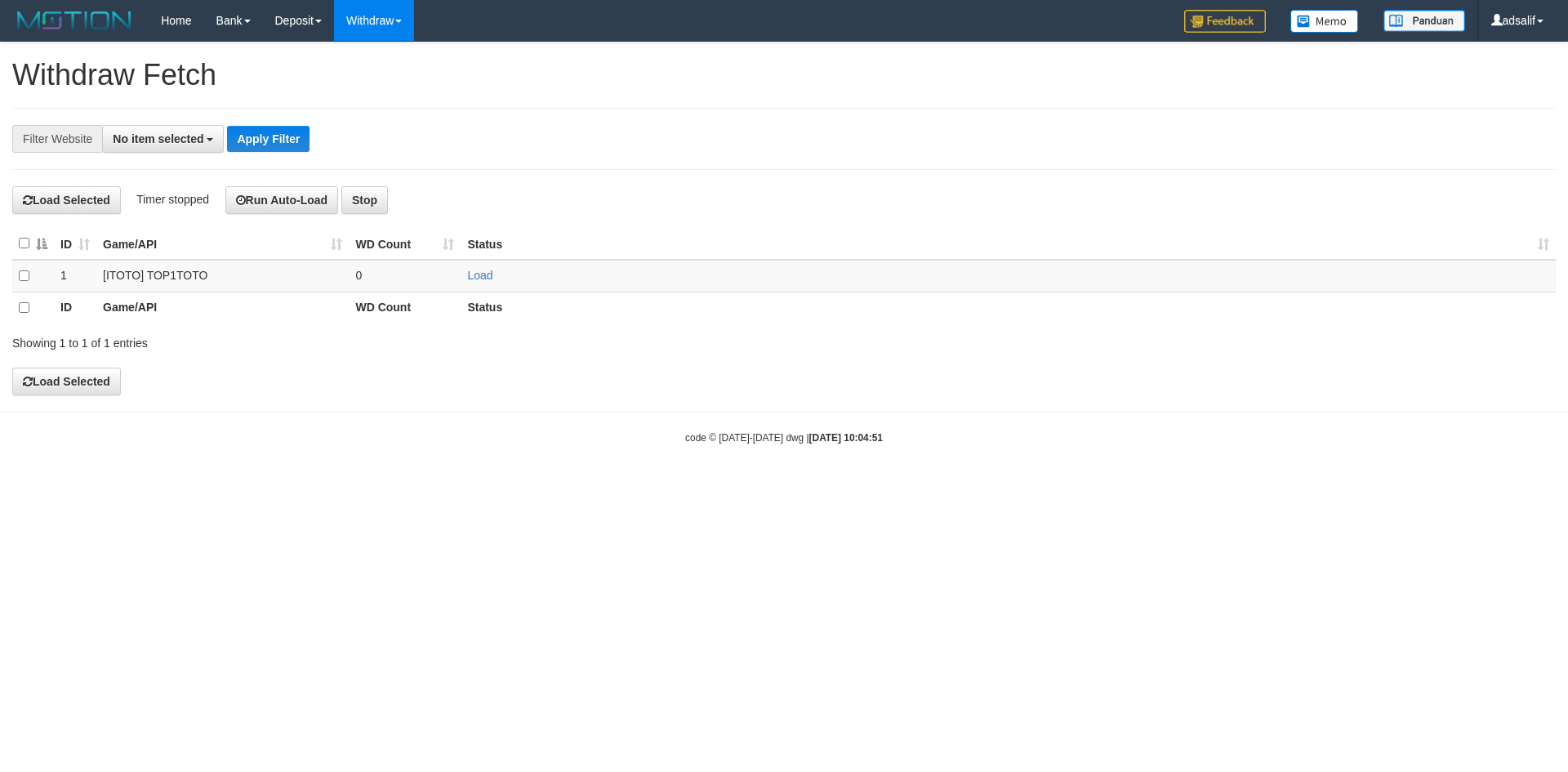 select 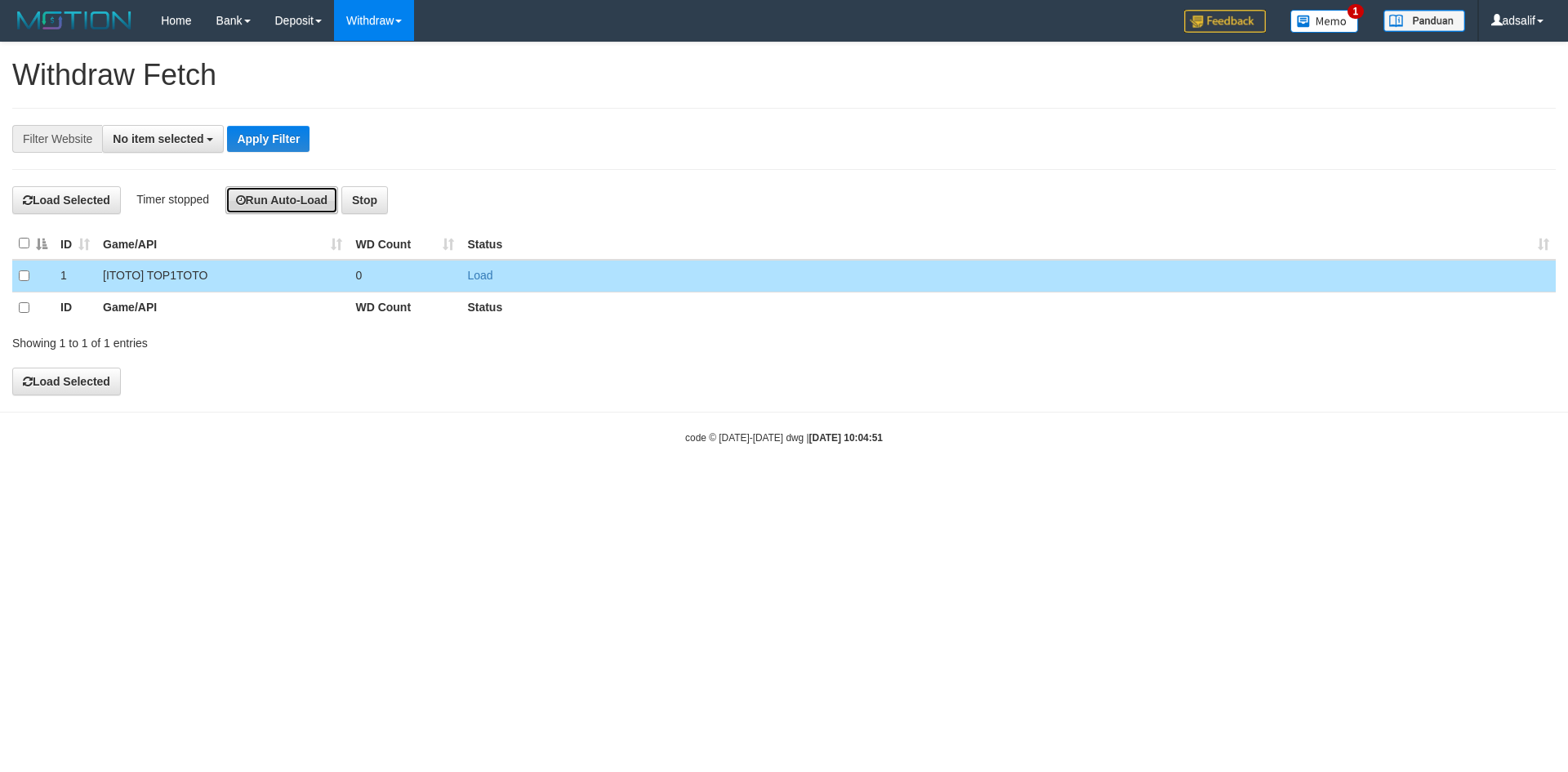 click on "Run Auto-Load" at bounding box center (282, 200) 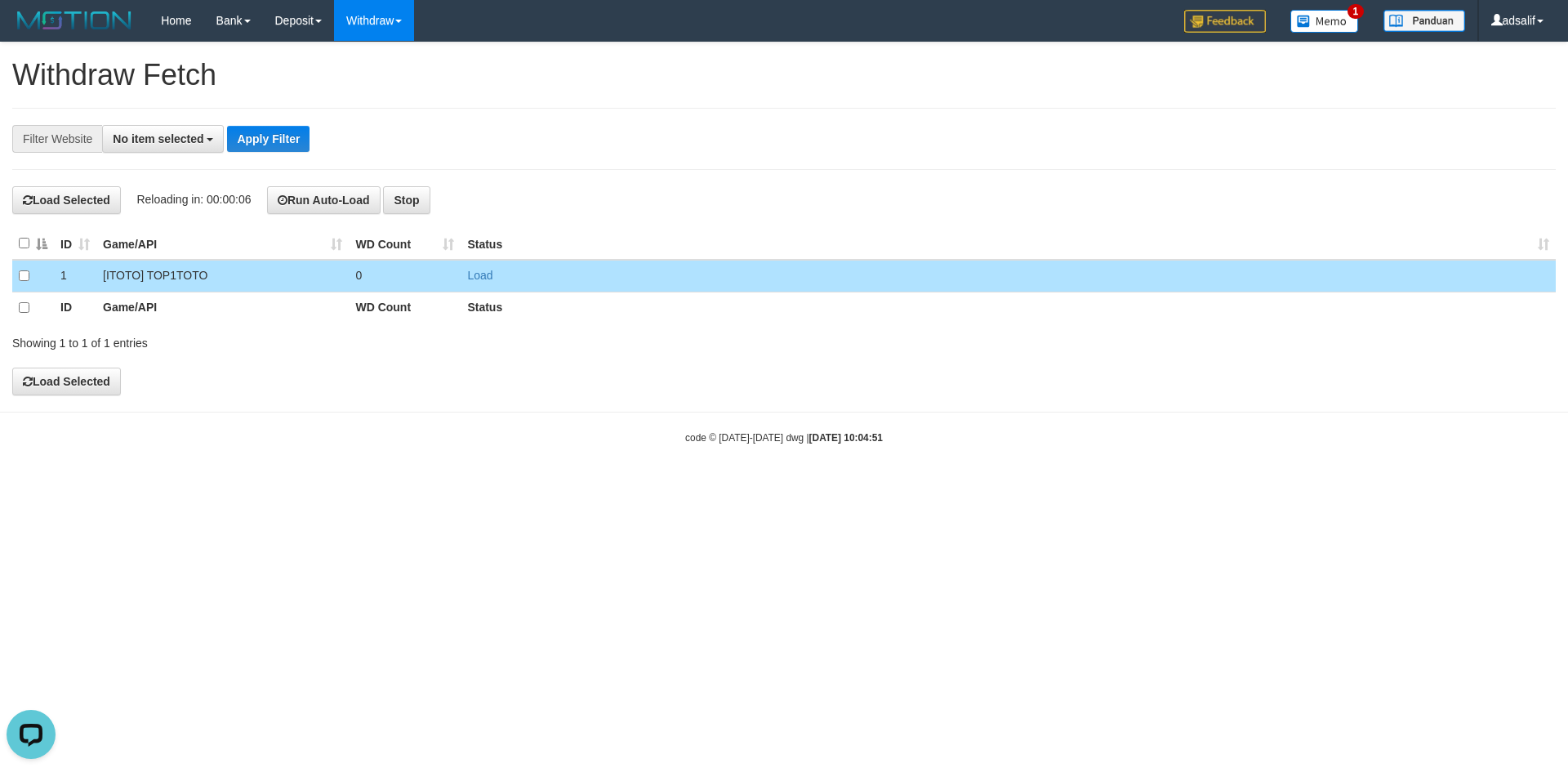 scroll, scrollTop: 0, scrollLeft: 0, axis: both 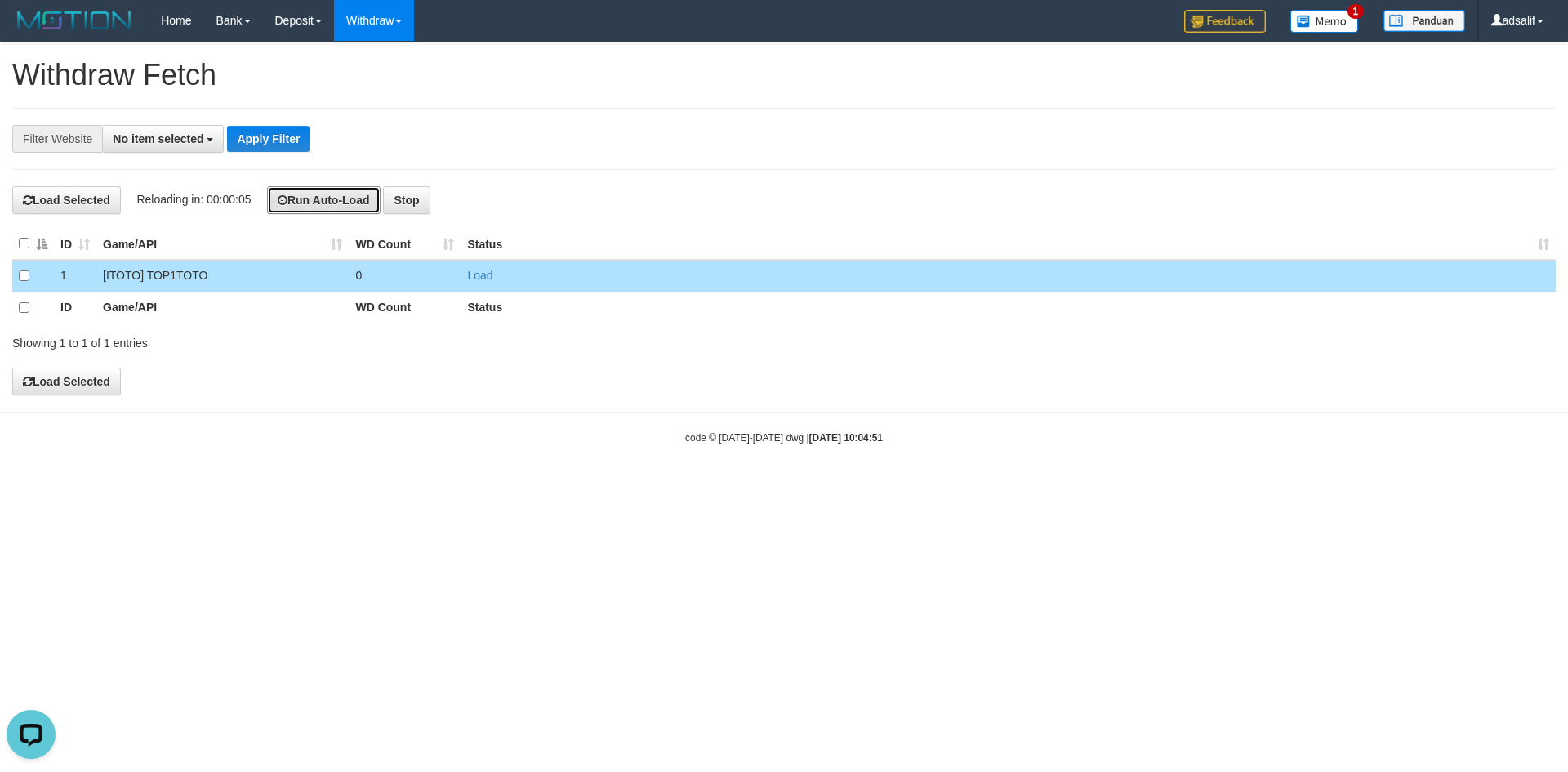 type 